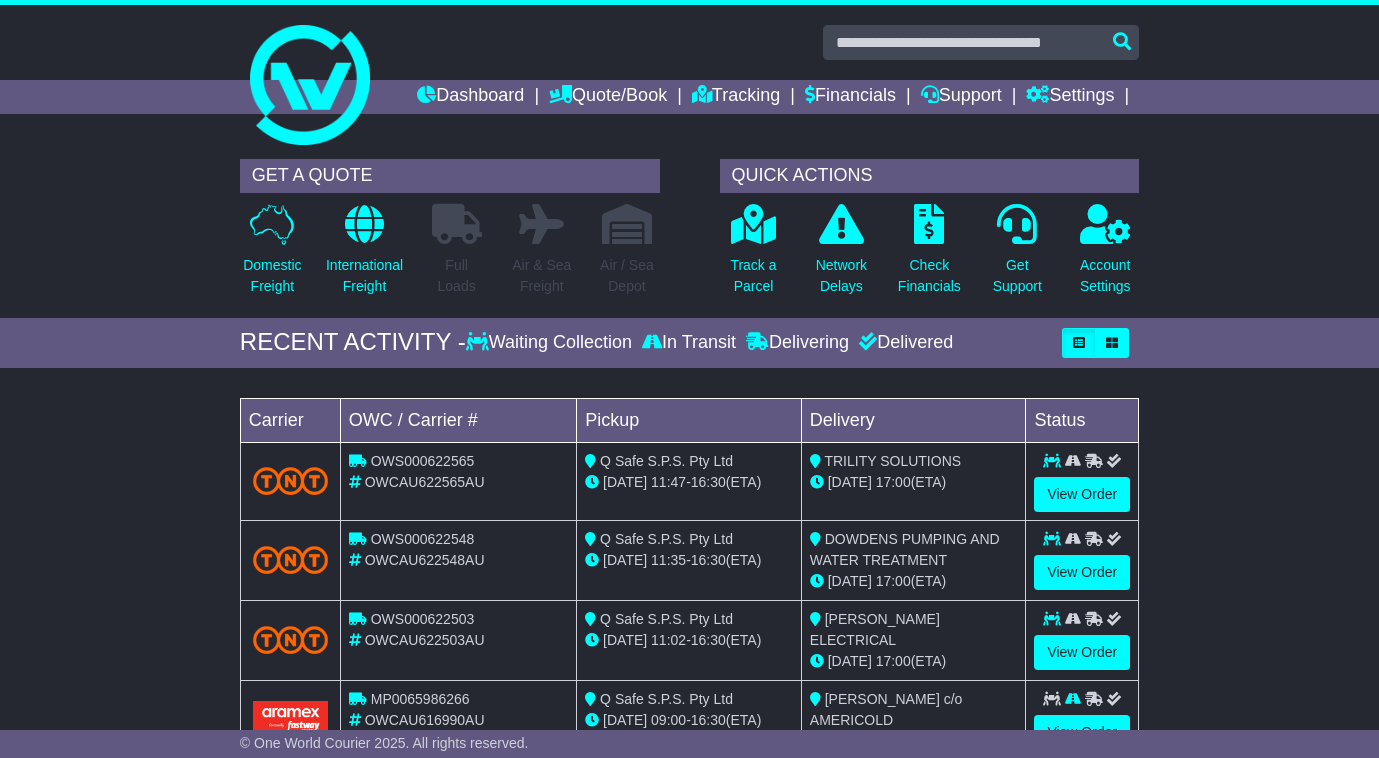 scroll, scrollTop: 0, scrollLeft: 0, axis: both 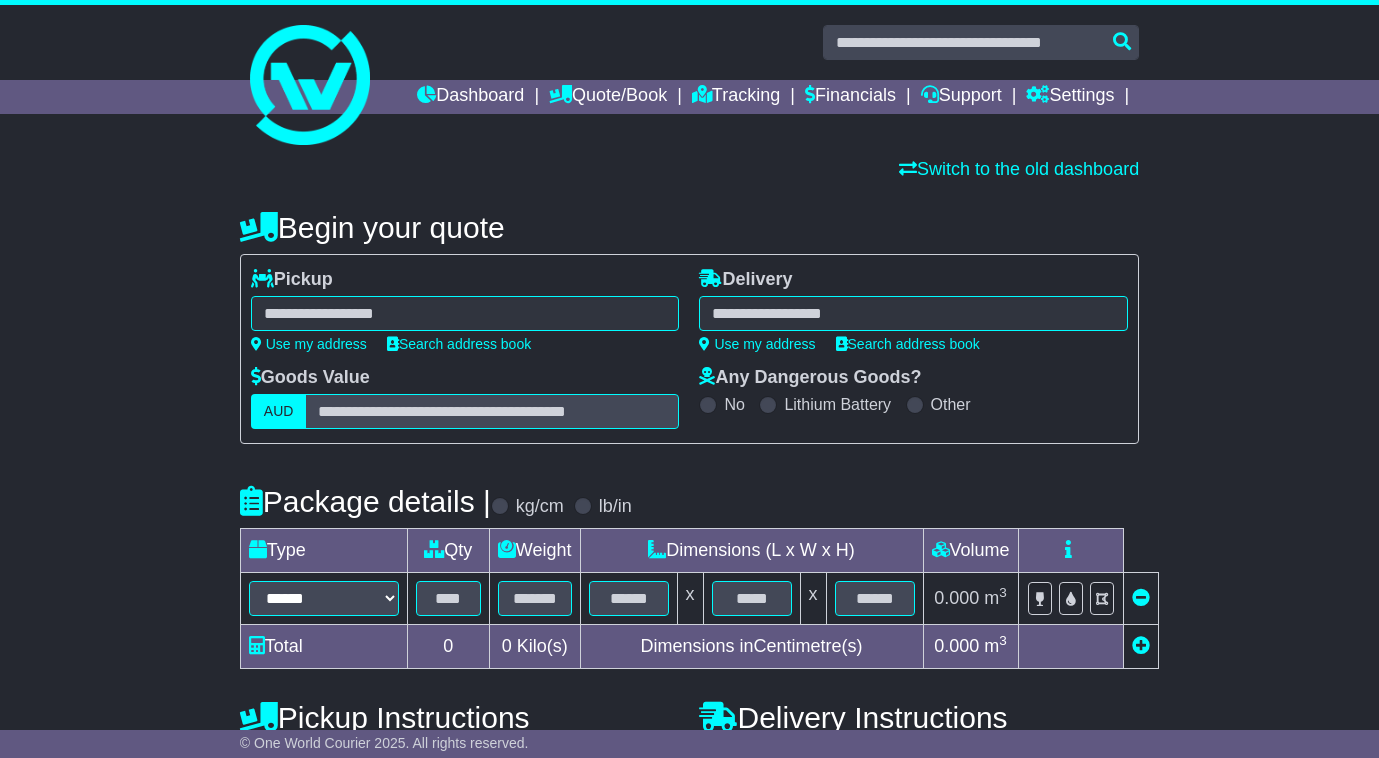 click at bounding box center [465, 313] 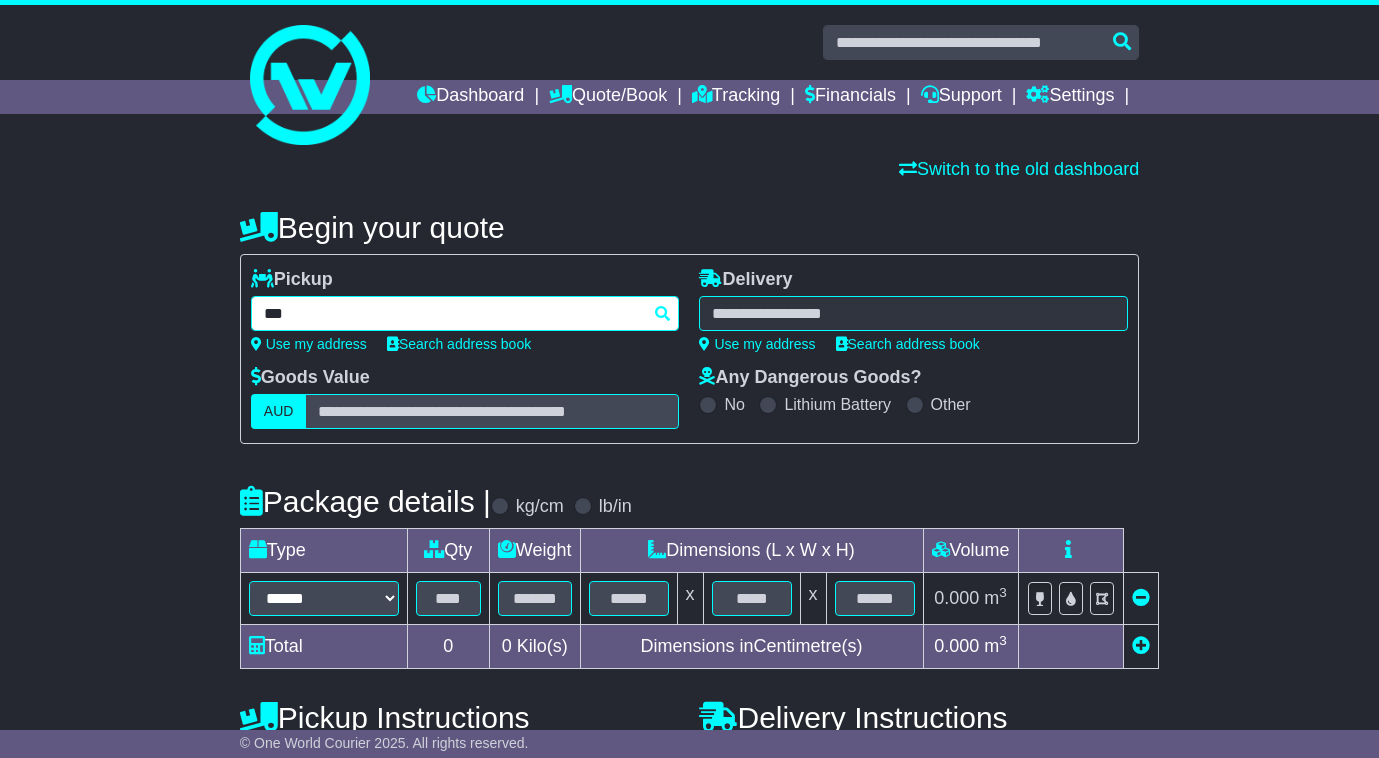 type on "****" 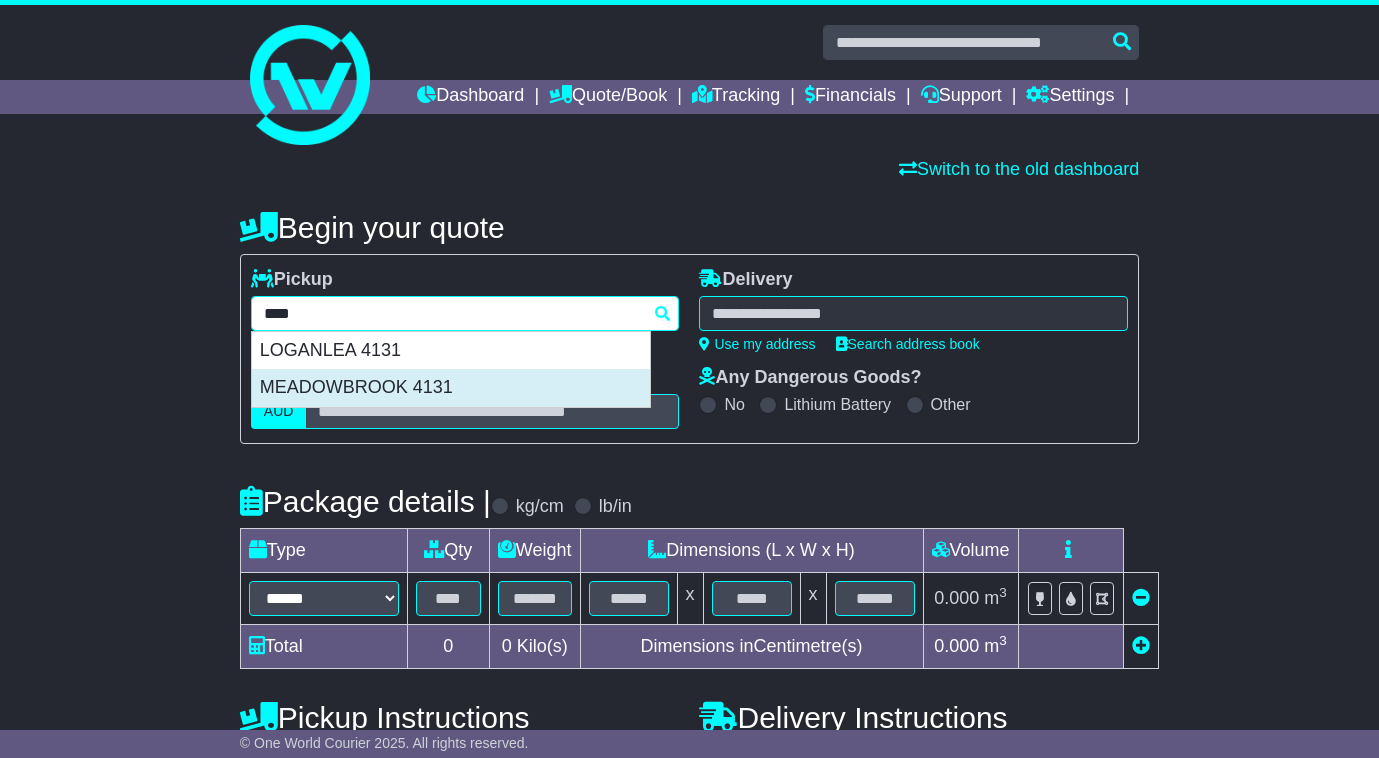 click on "MEADOWBROOK 4131" at bounding box center (451, 388) 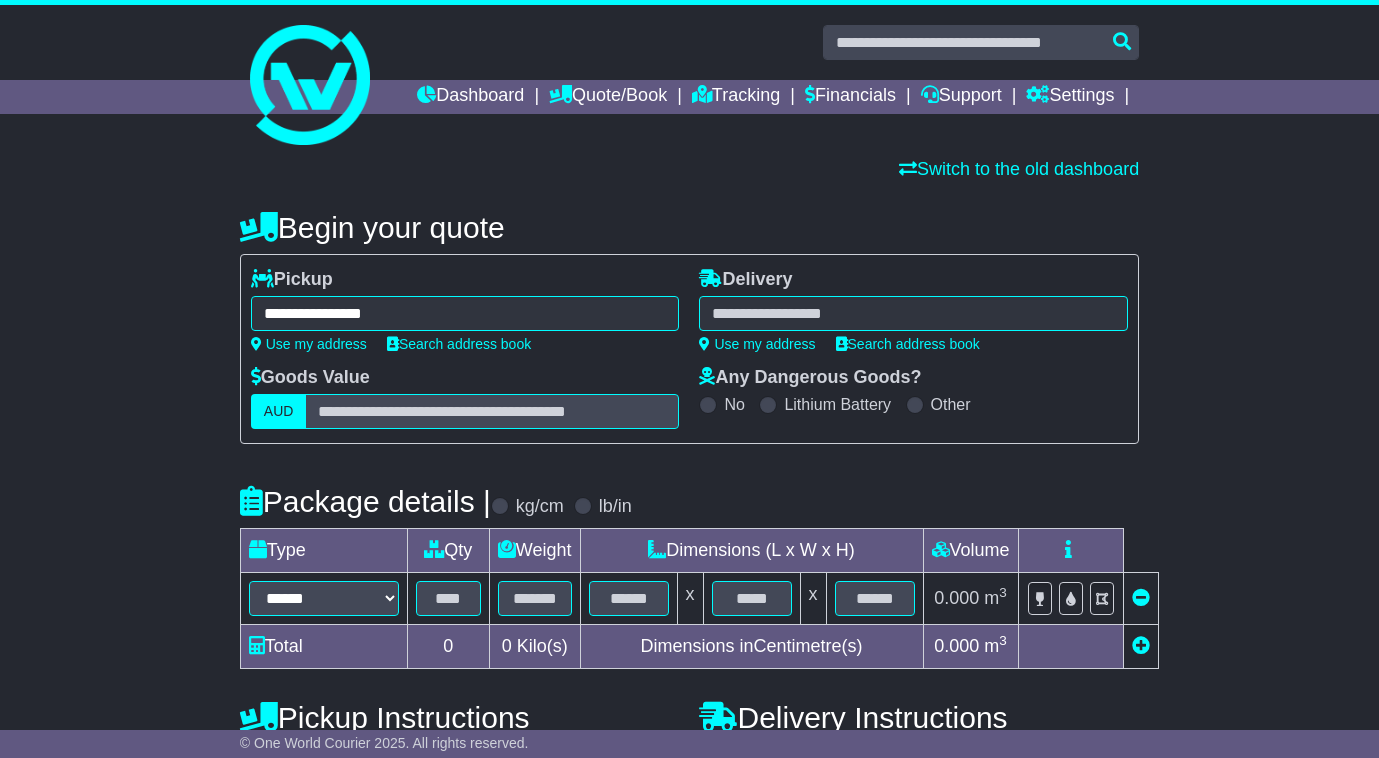 type on "**********" 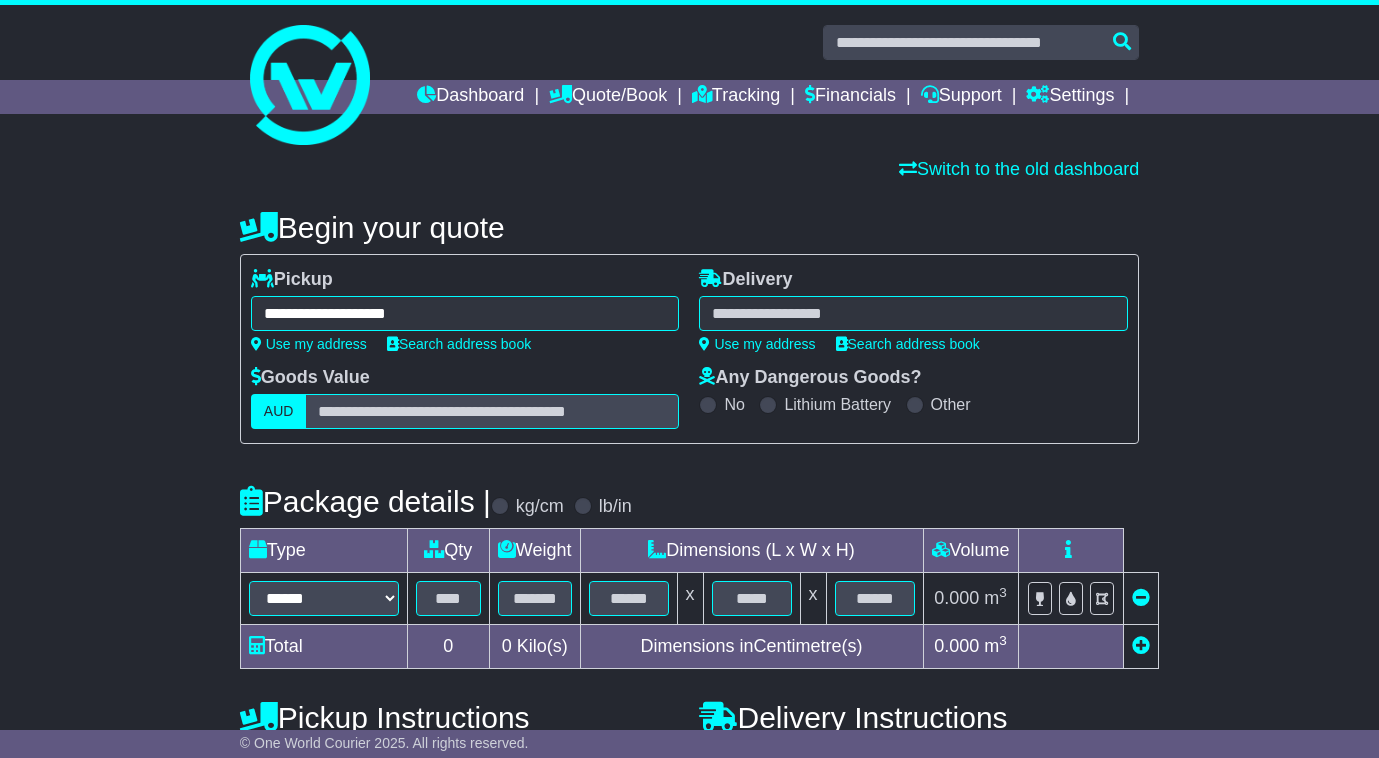click at bounding box center (913, 313) 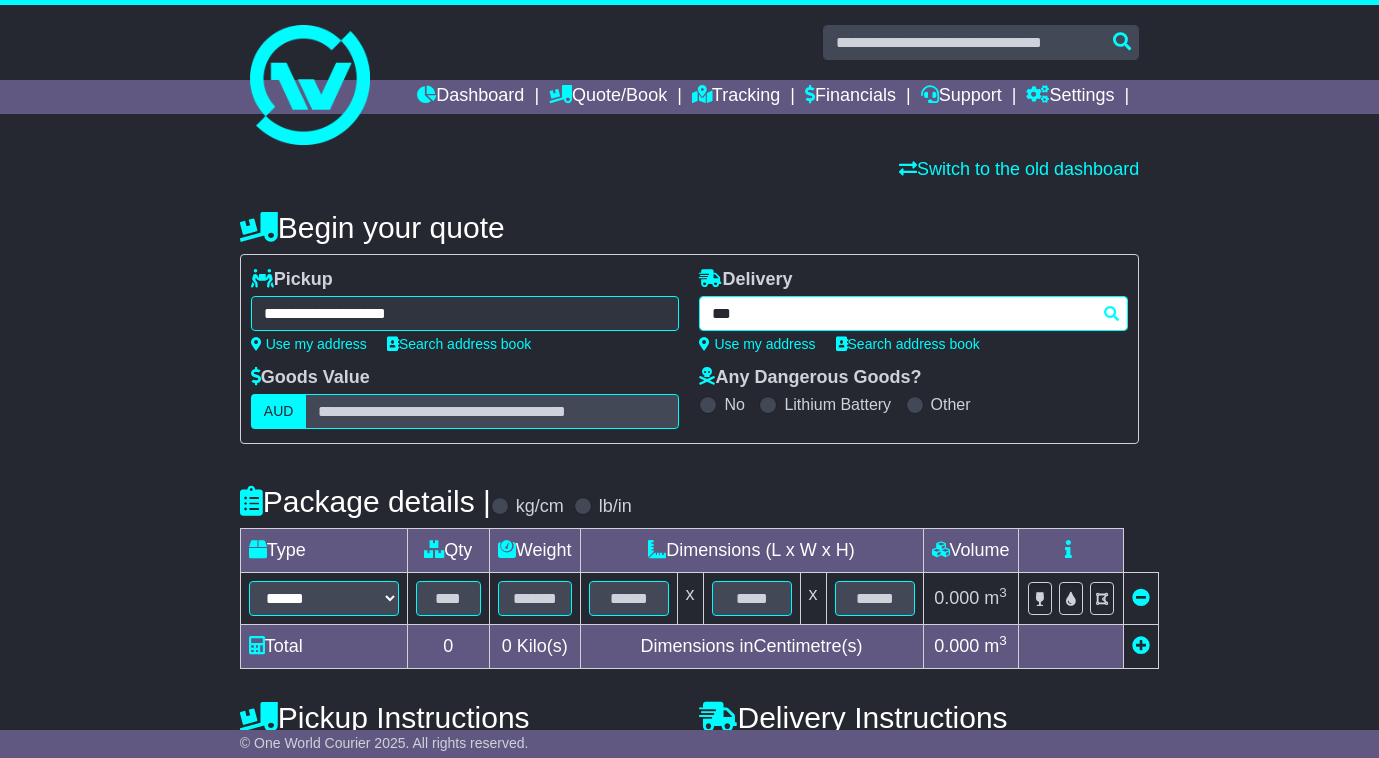 type on "****" 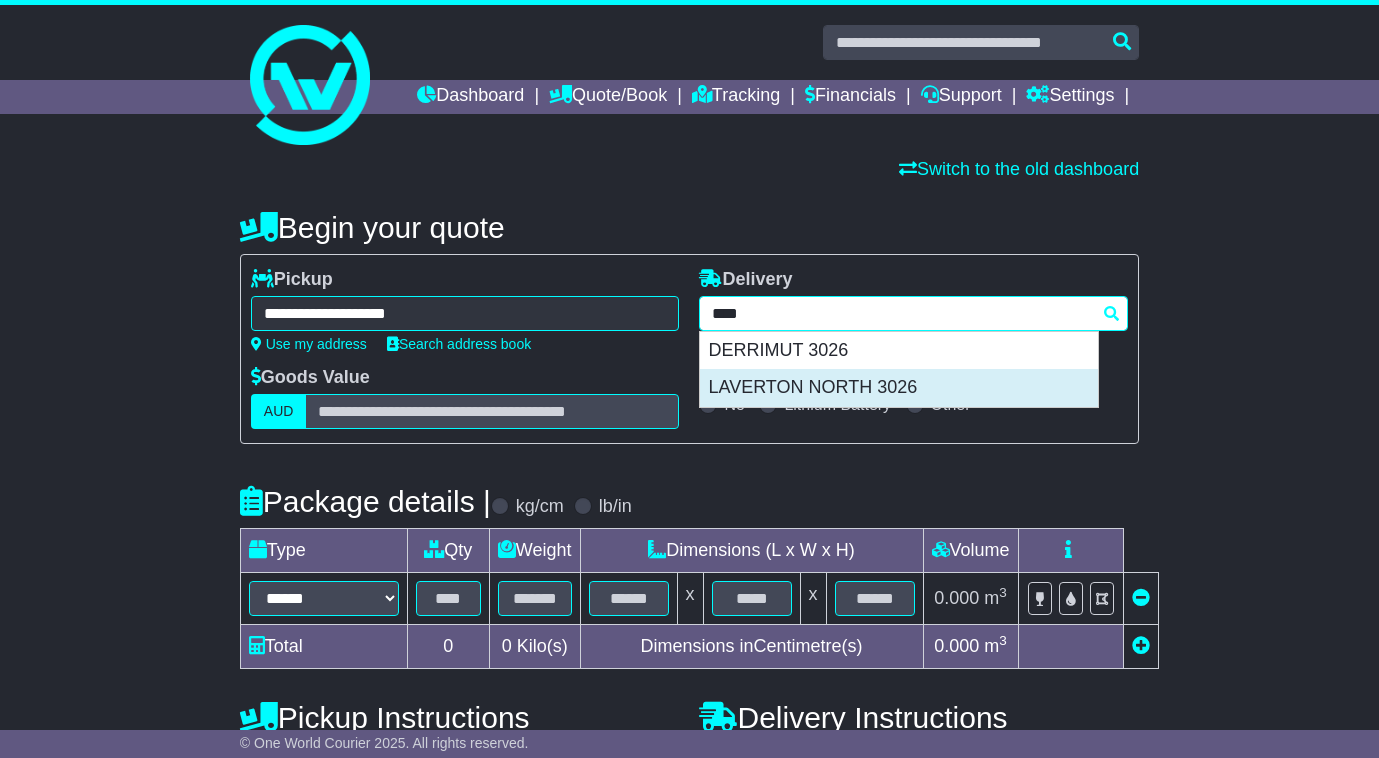click on "LAVERTON NORTH 3026" at bounding box center [899, 388] 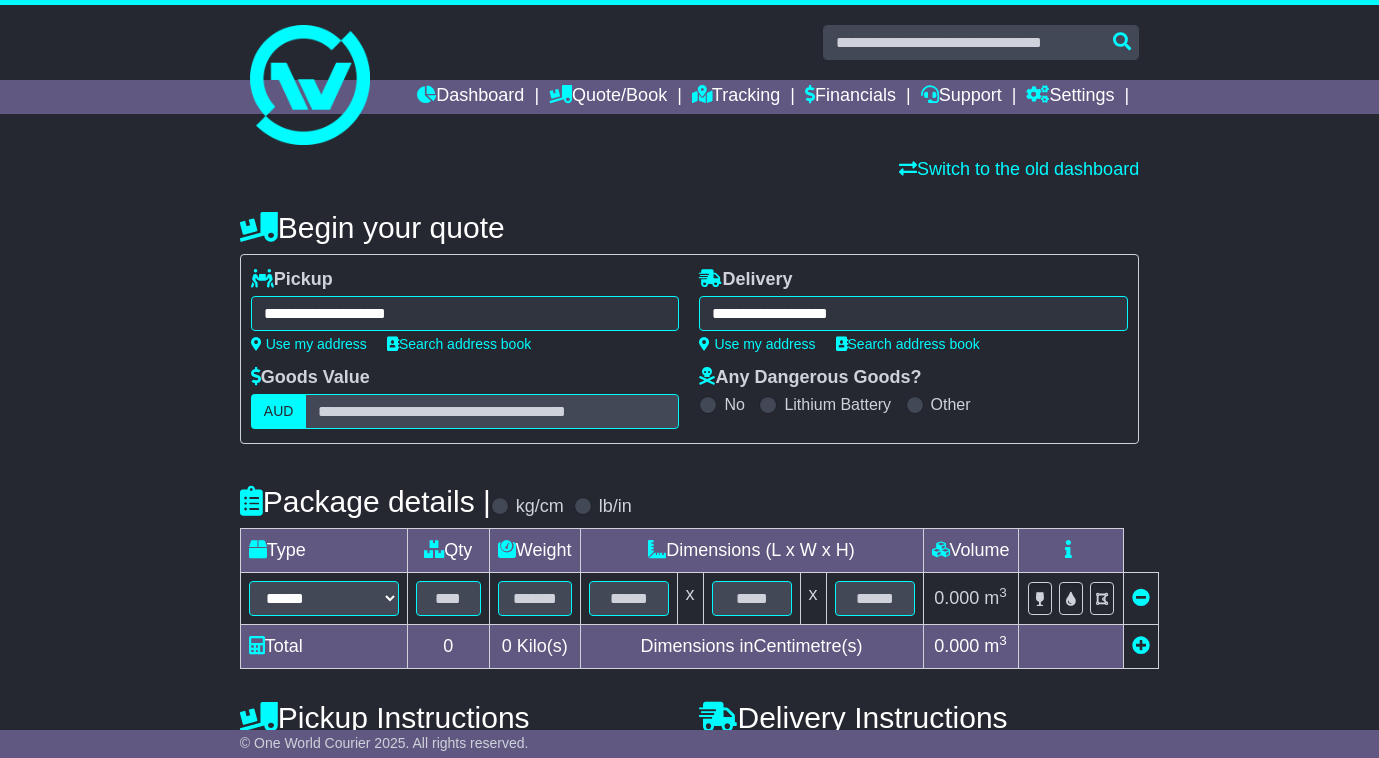 type on "**********" 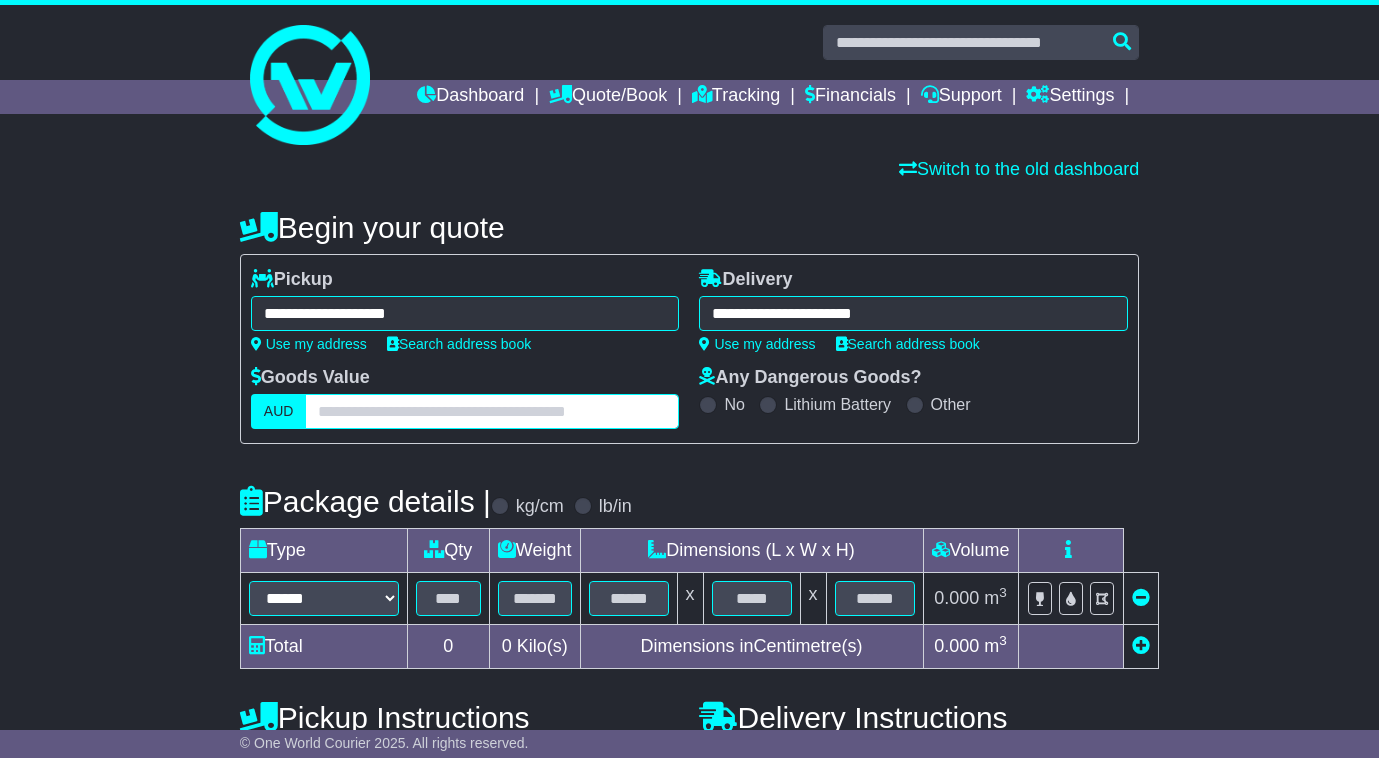click at bounding box center [492, 411] 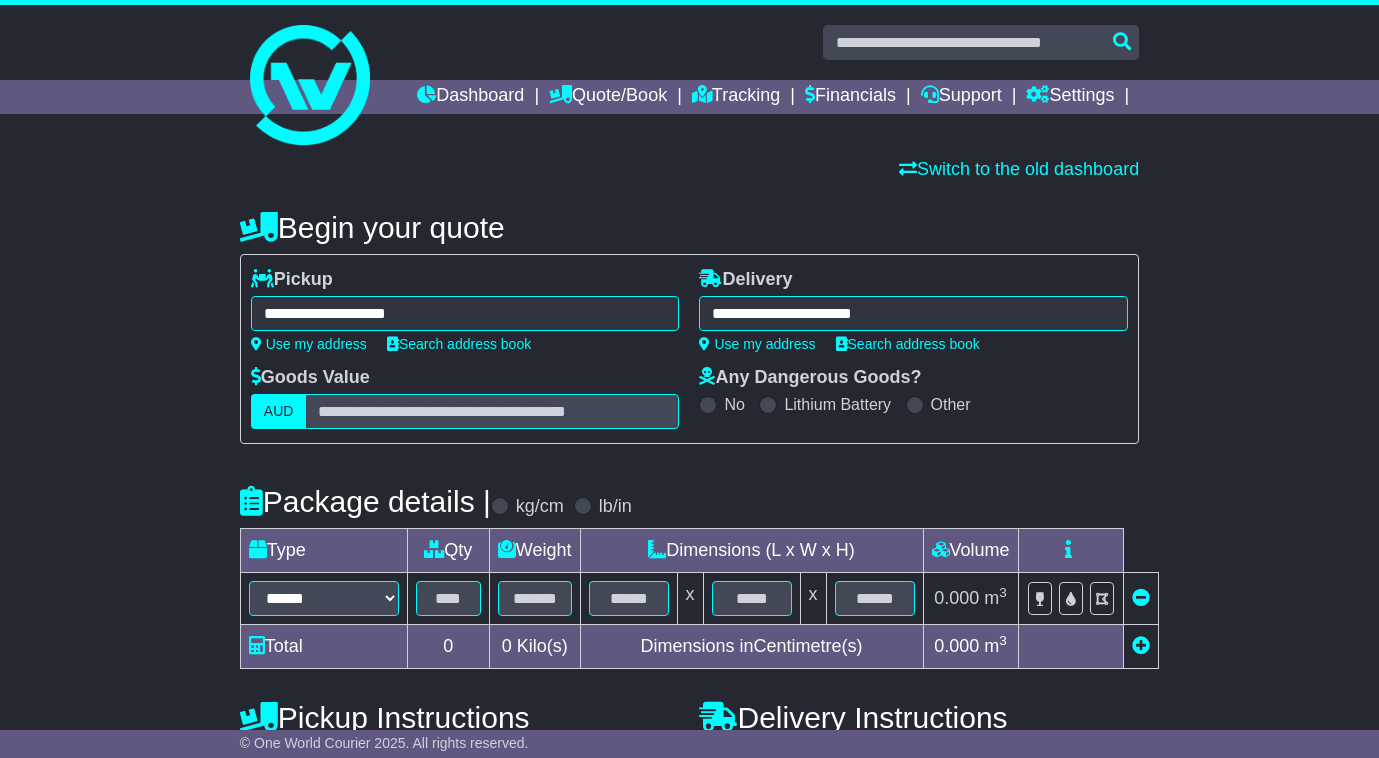 click on "**********" at bounding box center (689, 571) 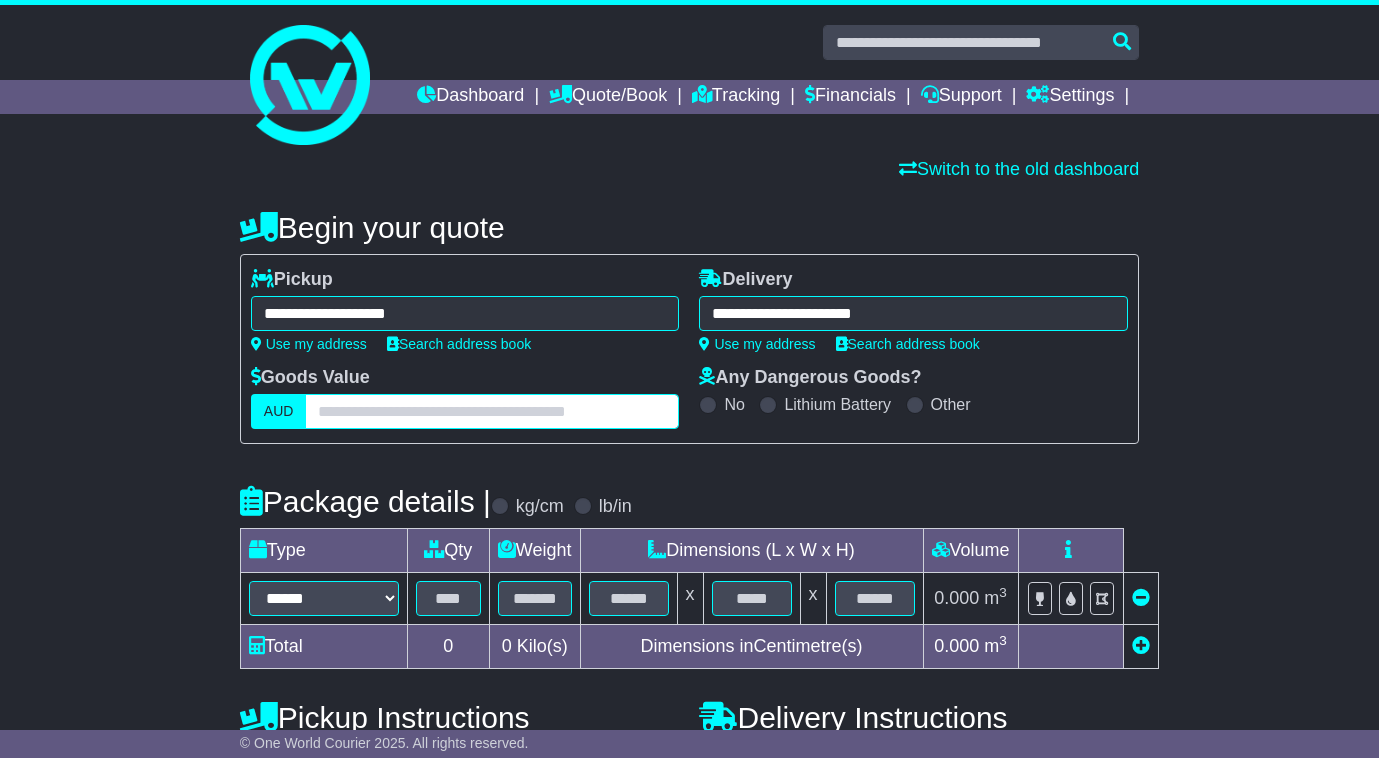 click at bounding box center (492, 411) 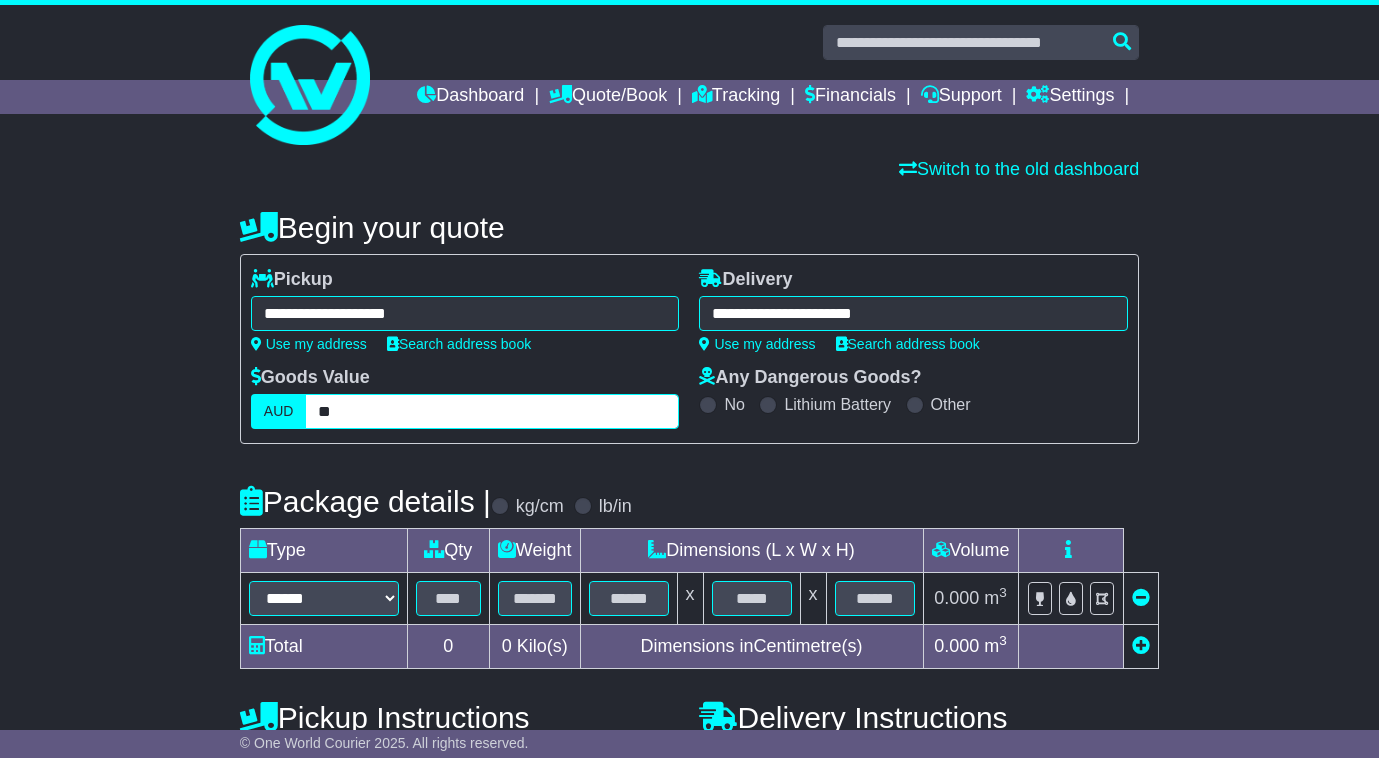 type on "*" 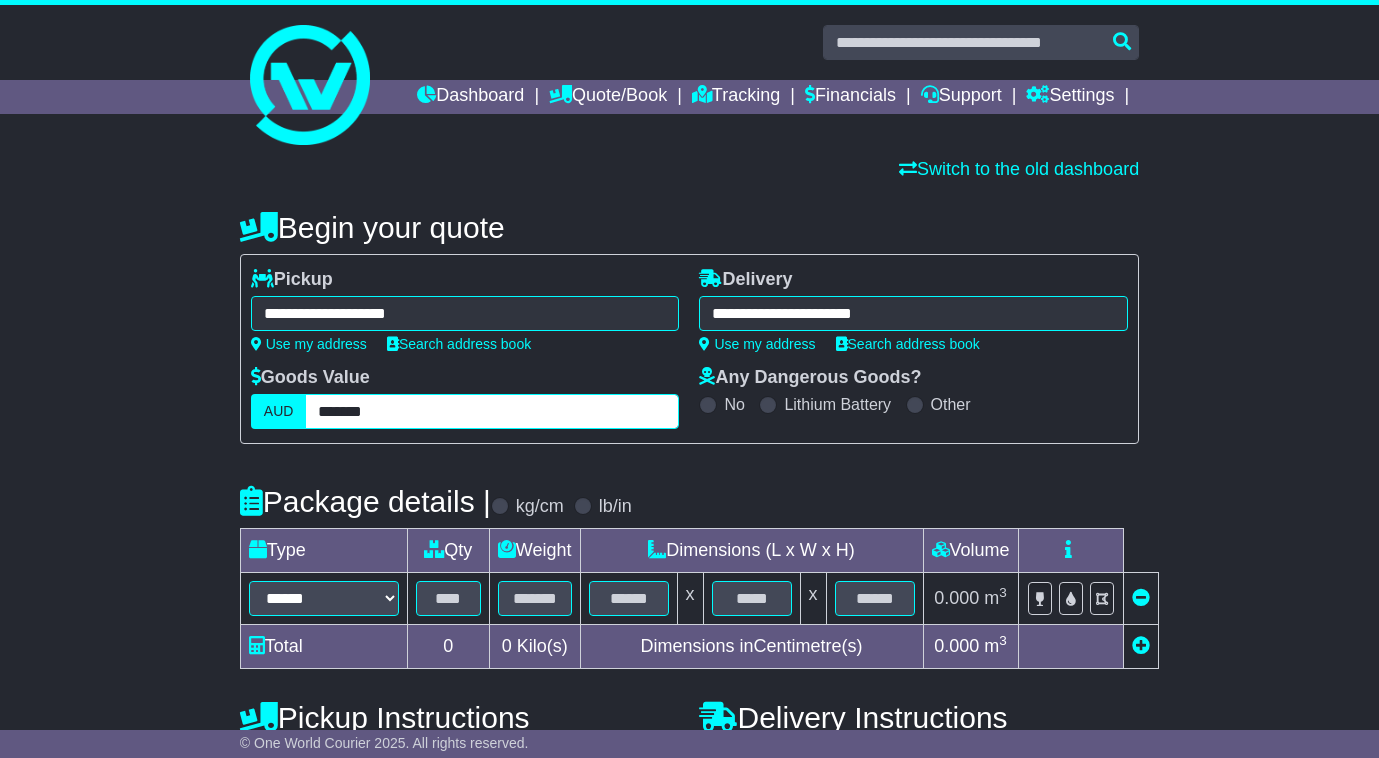 type on "*******" 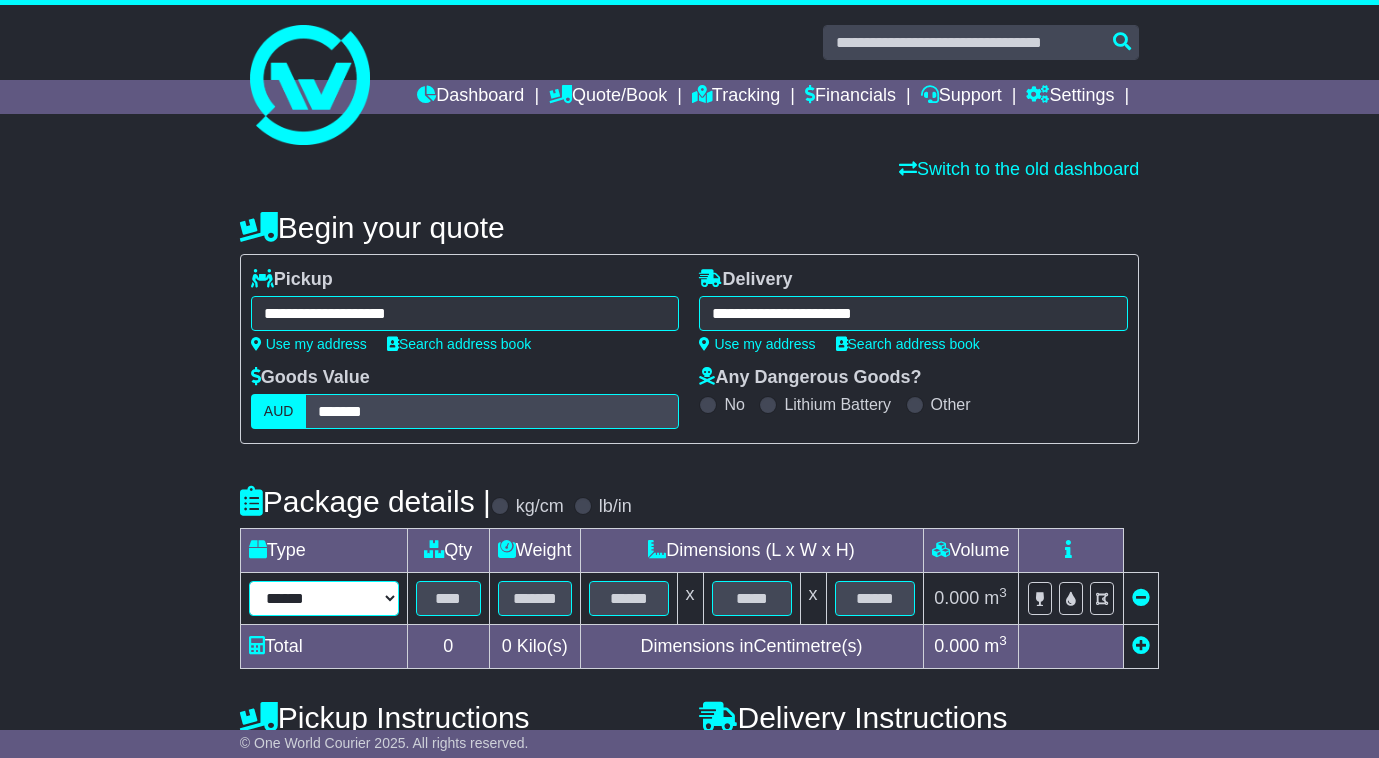 click on "****** ****** *** ******** ***** **** **** ****** *** *******" at bounding box center (324, 598) 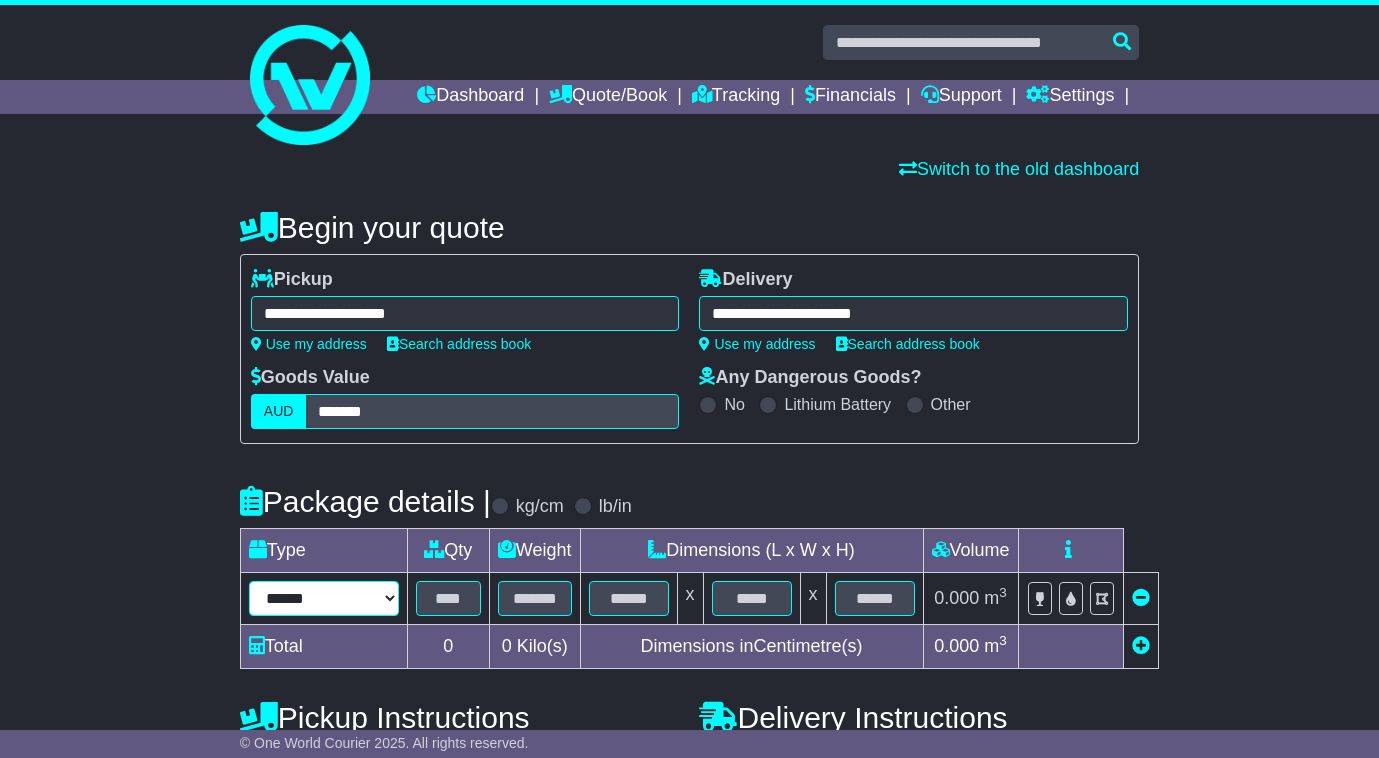 select on "****" 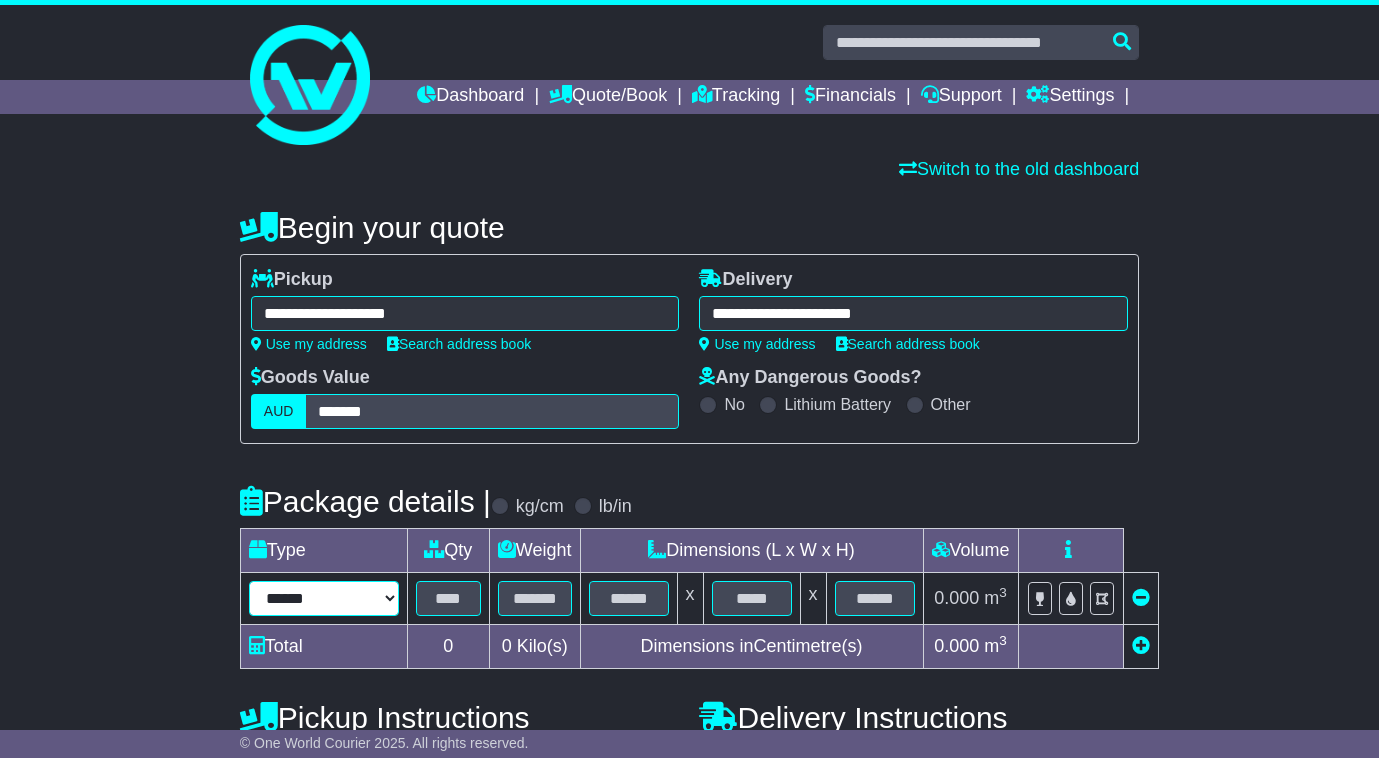click on "****** ****** *** ******** ***** **** **** ****** *** *******" at bounding box center (324, 598) 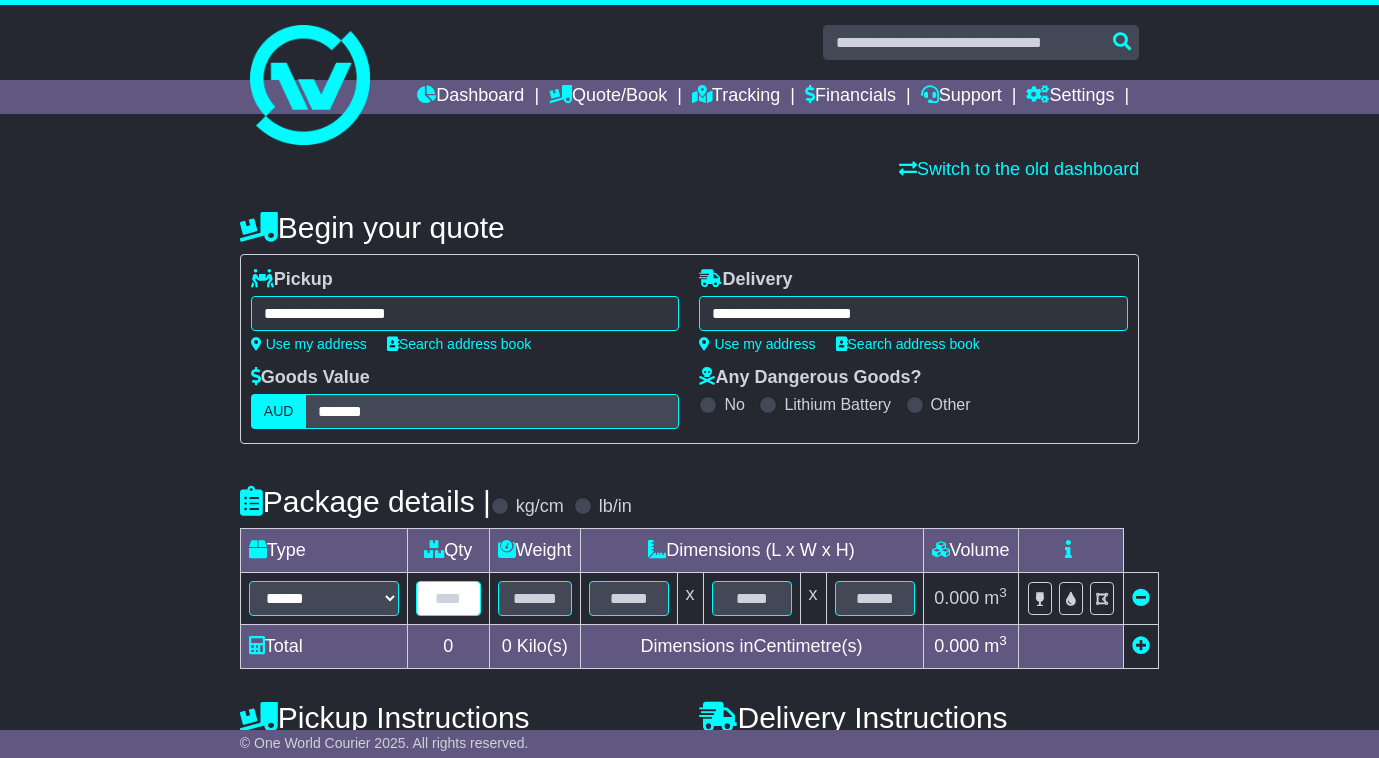 click at bounding box center (448, 598) 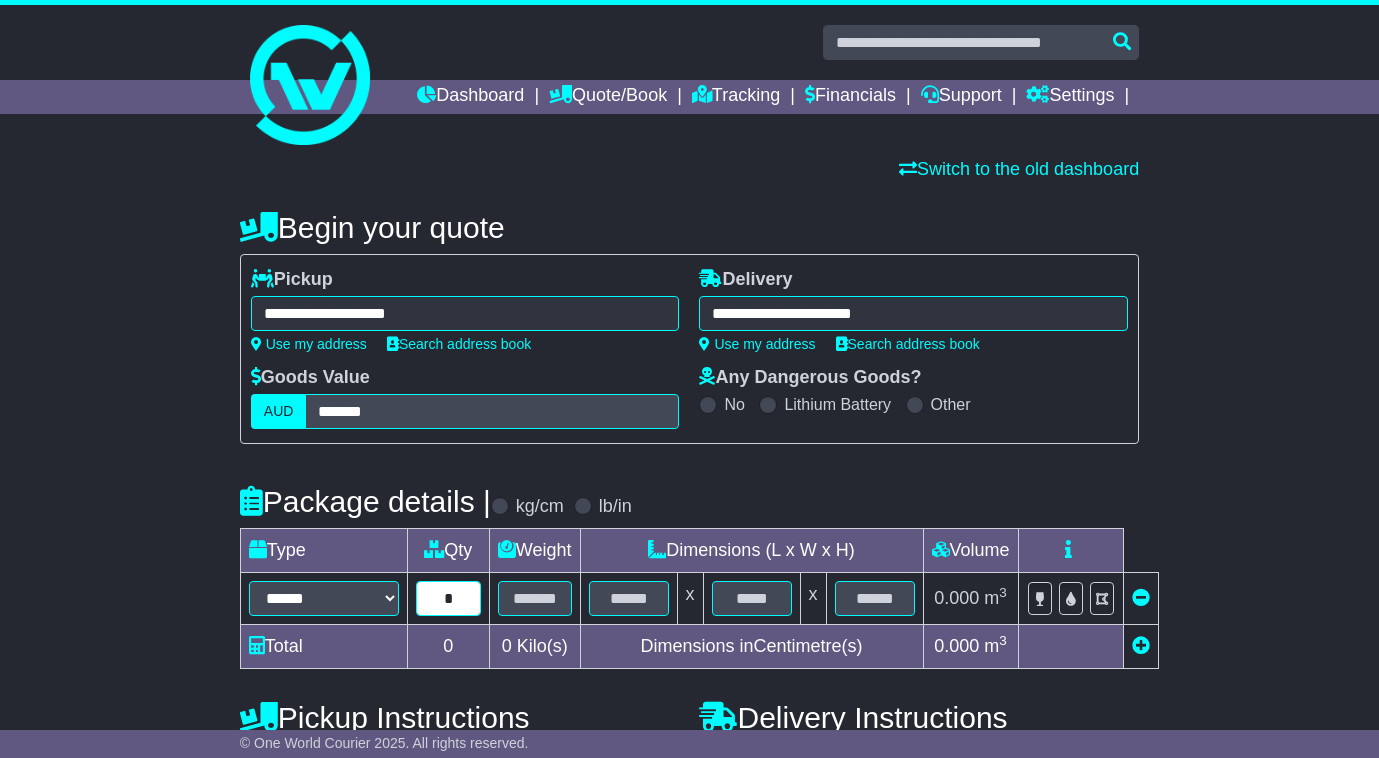 type on "*" 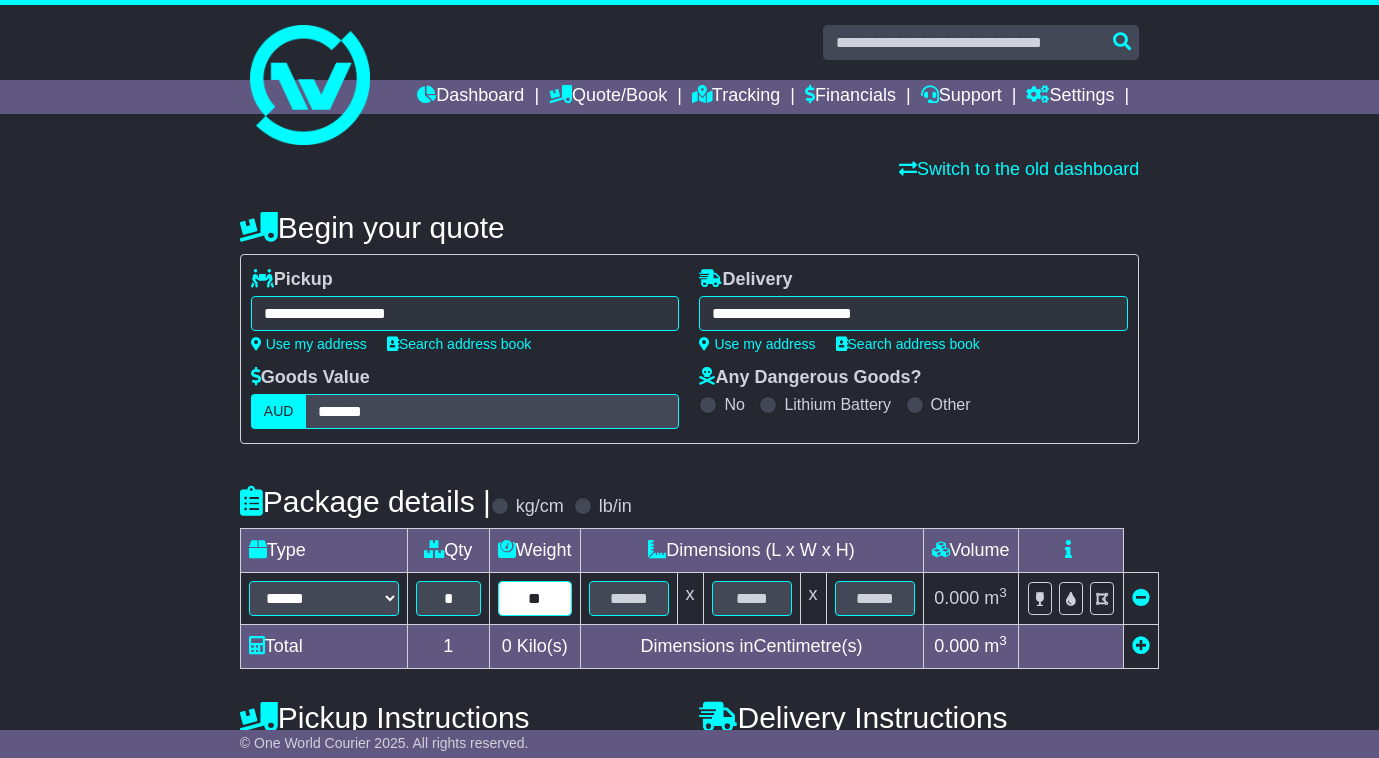 type on "**" 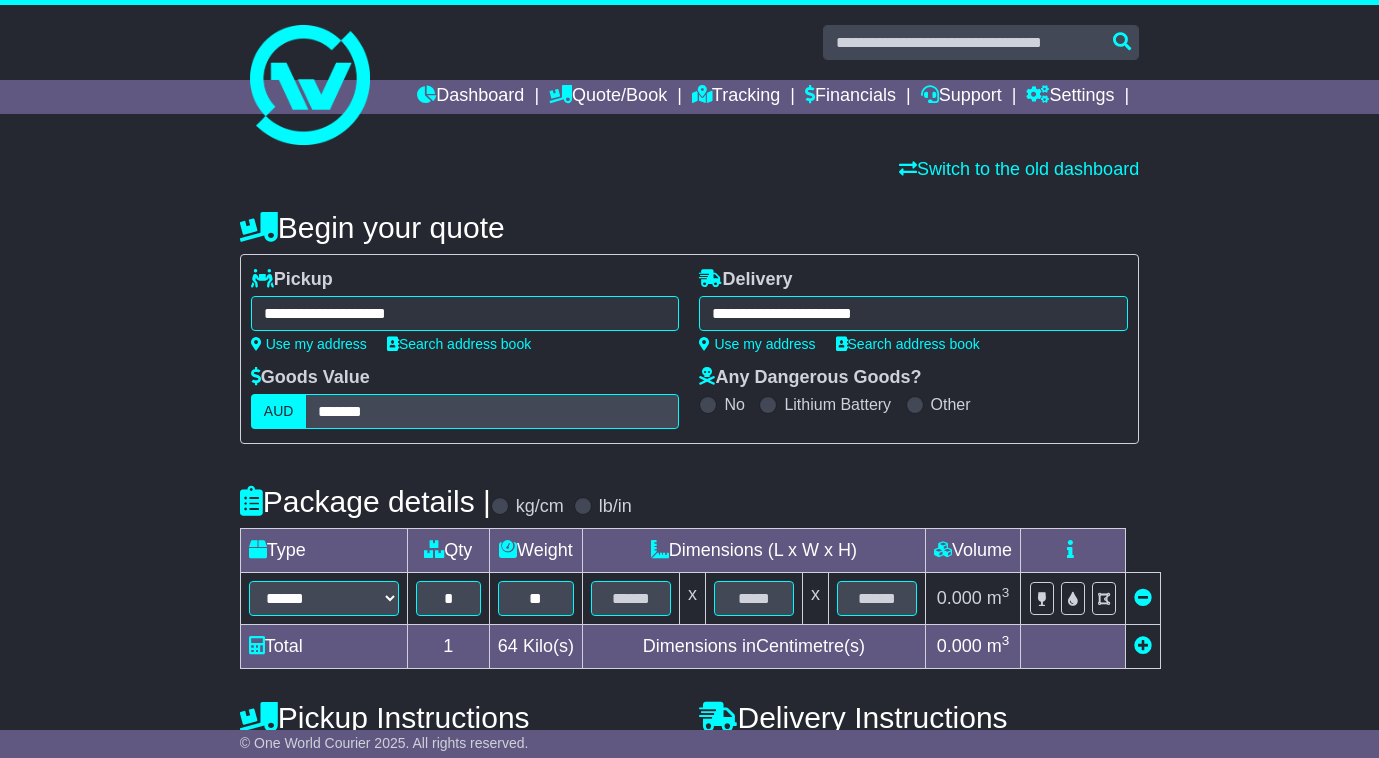 click at bounding box center [915, 405] 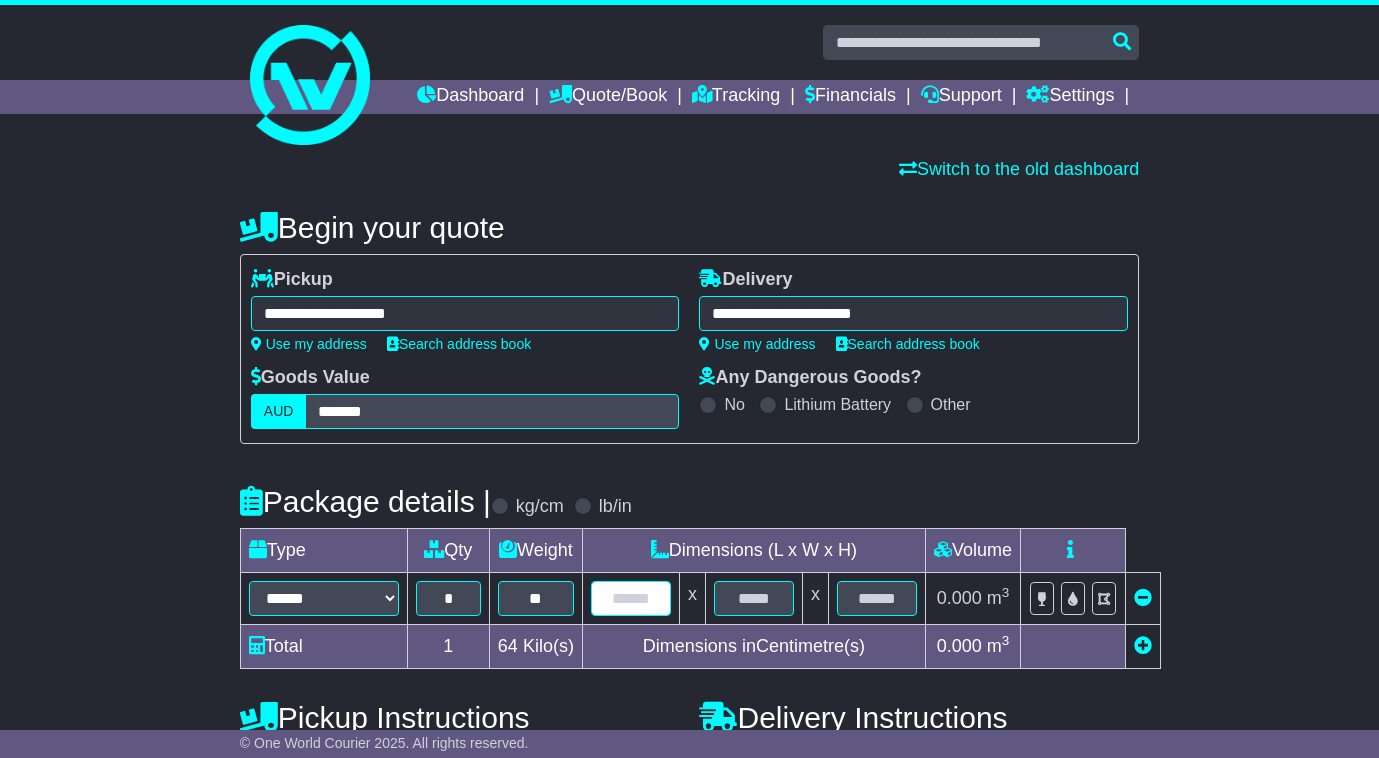 click at bounding box center (631, 598) 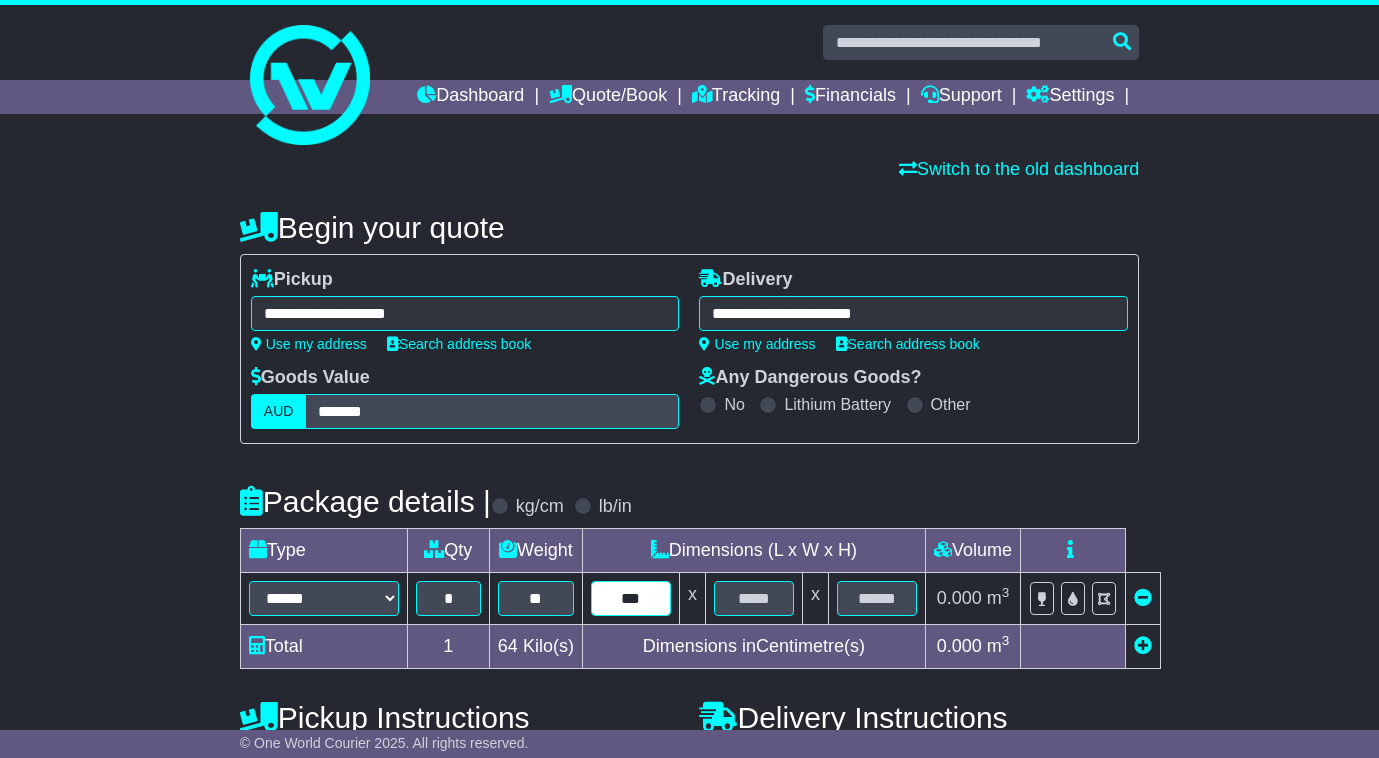 type on "***" 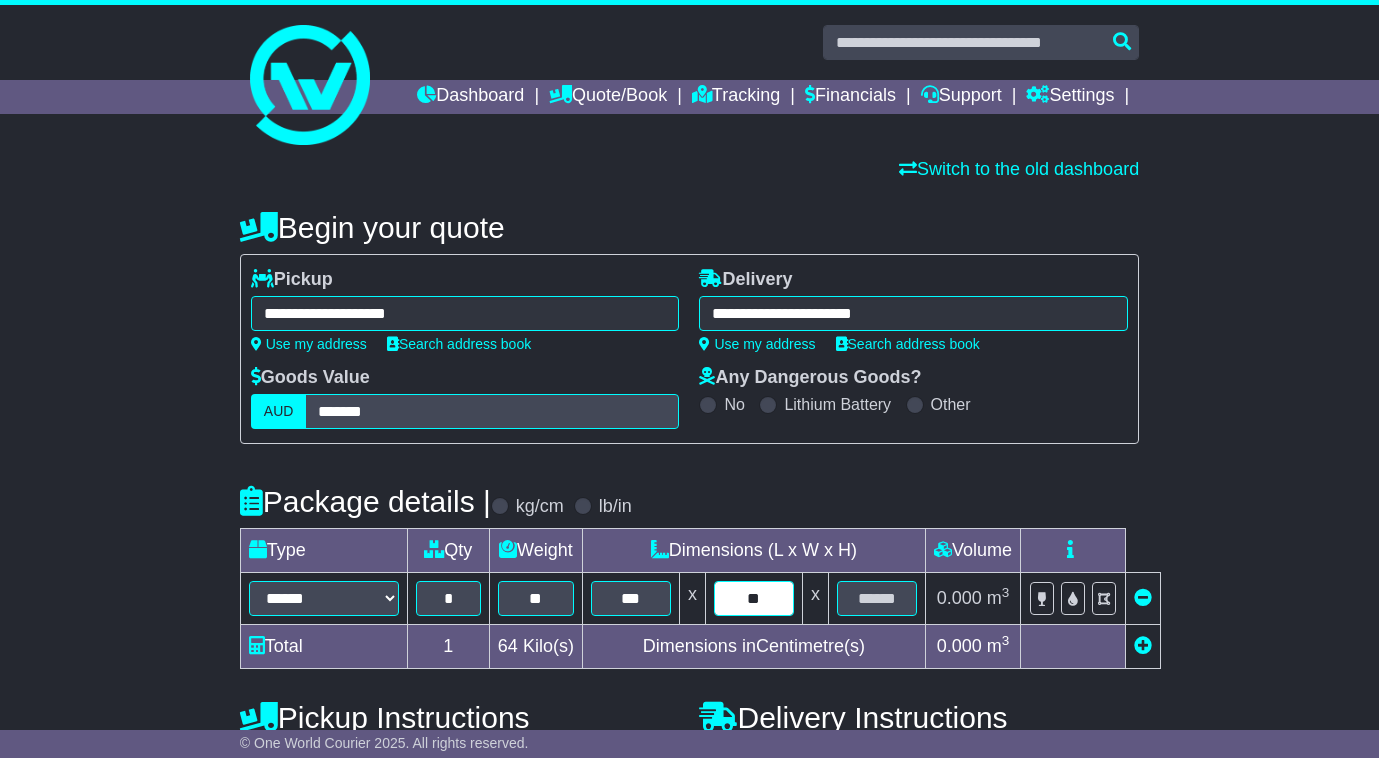 type on "**" 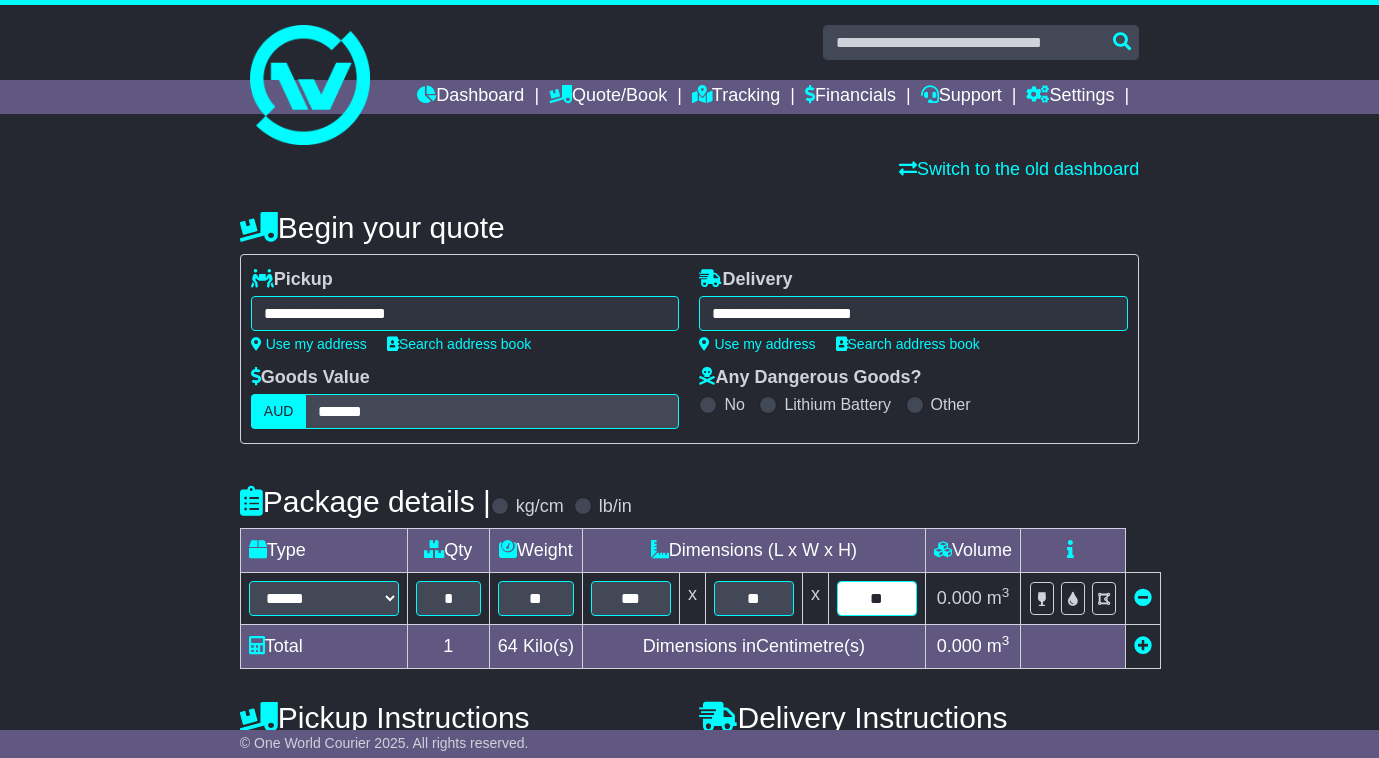 type on "**" 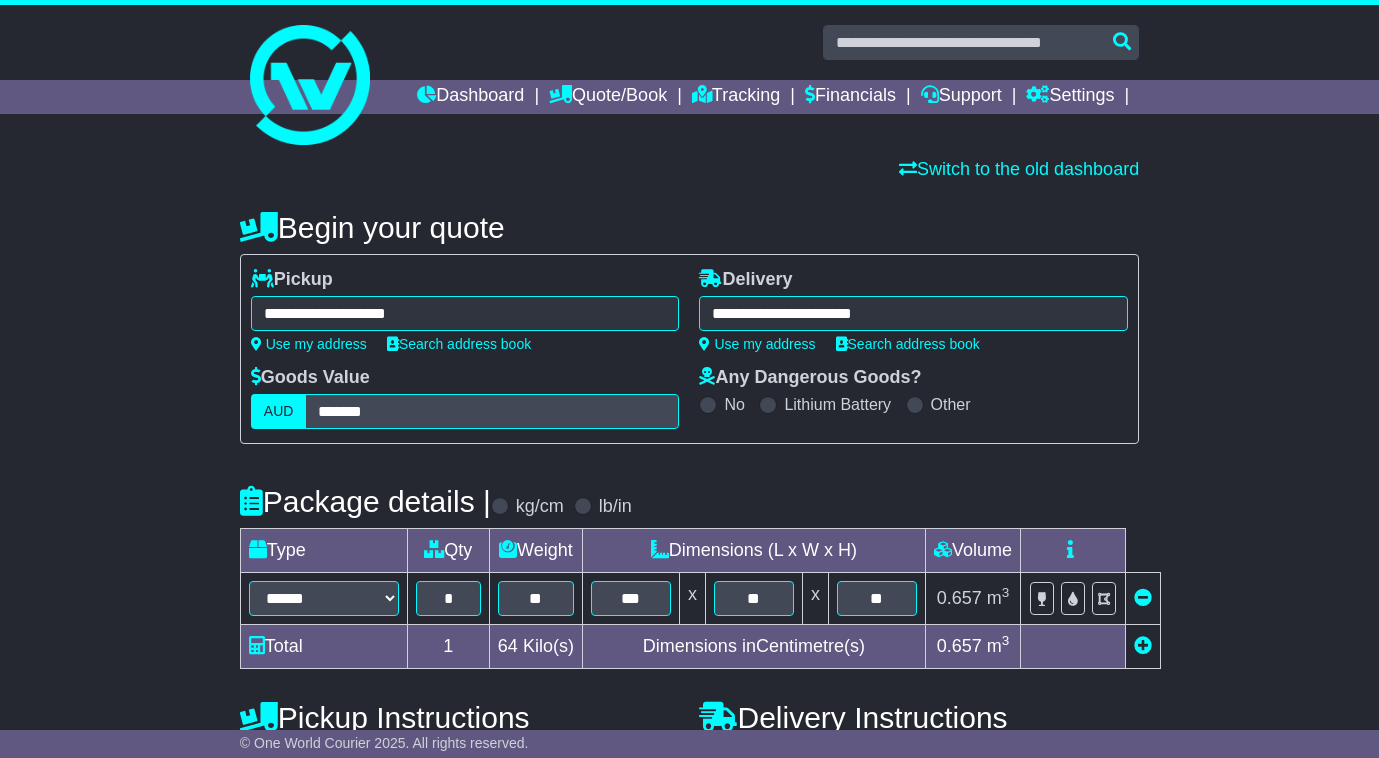 scroll, scrollTop: 726, scrollLeft: 0, axis: vertical 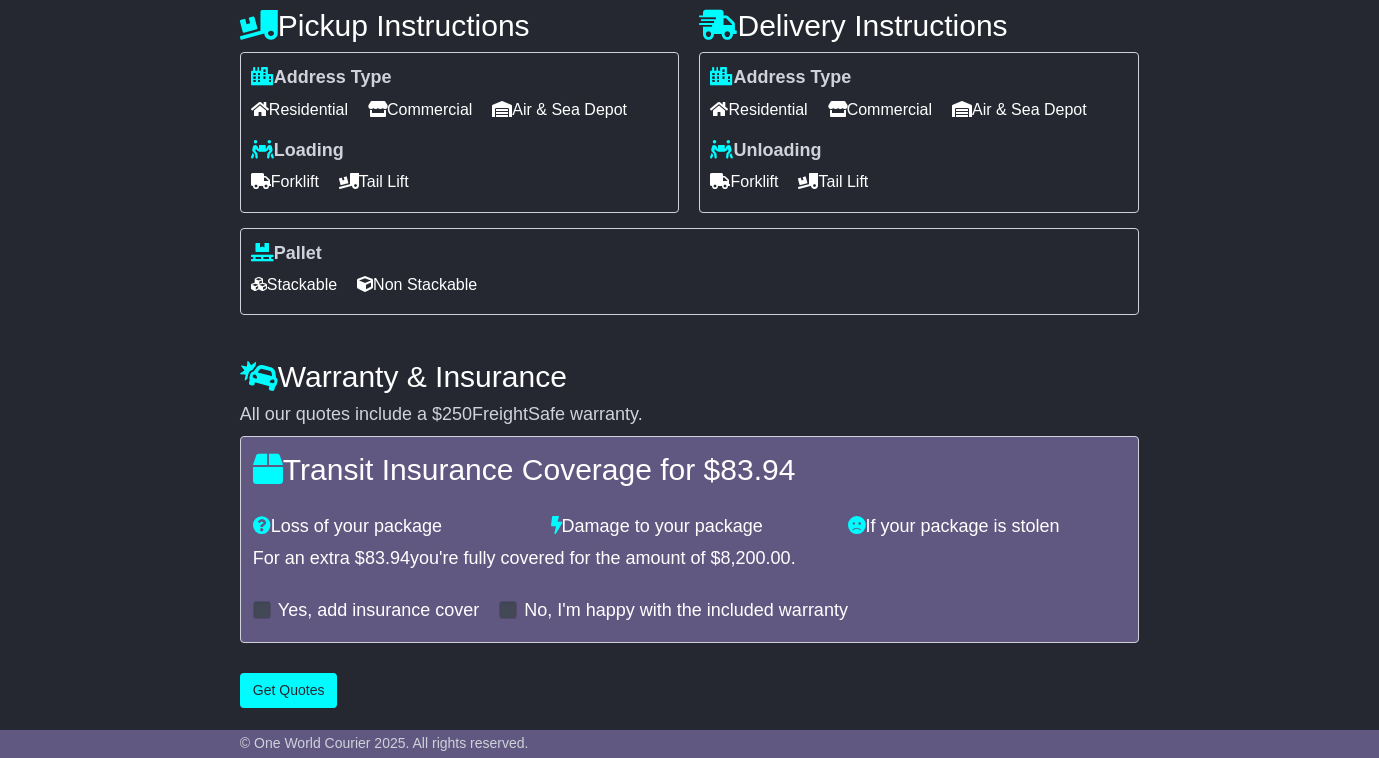 click on "Non Stackable" at bounding box center [417, 284] 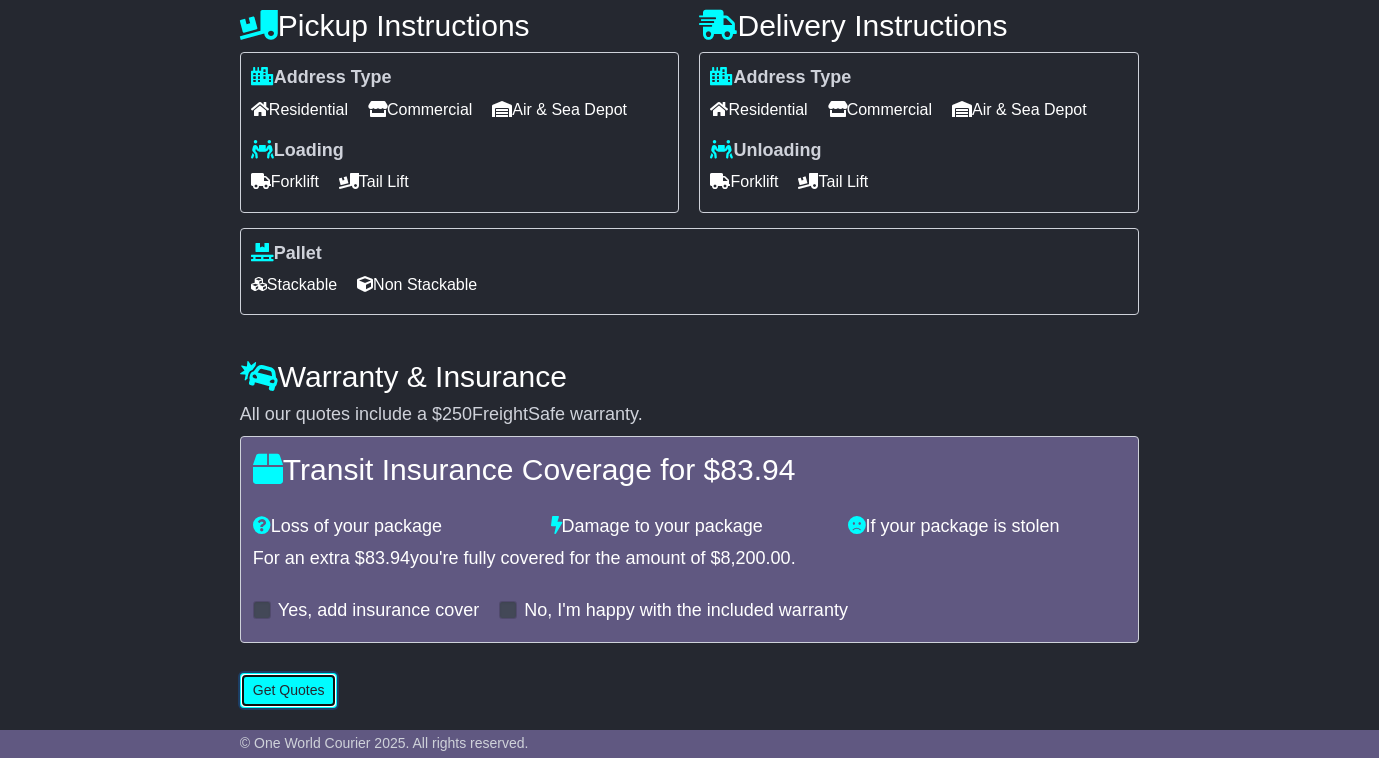 click on "Get Quotes" at bounding box center (289, 690) 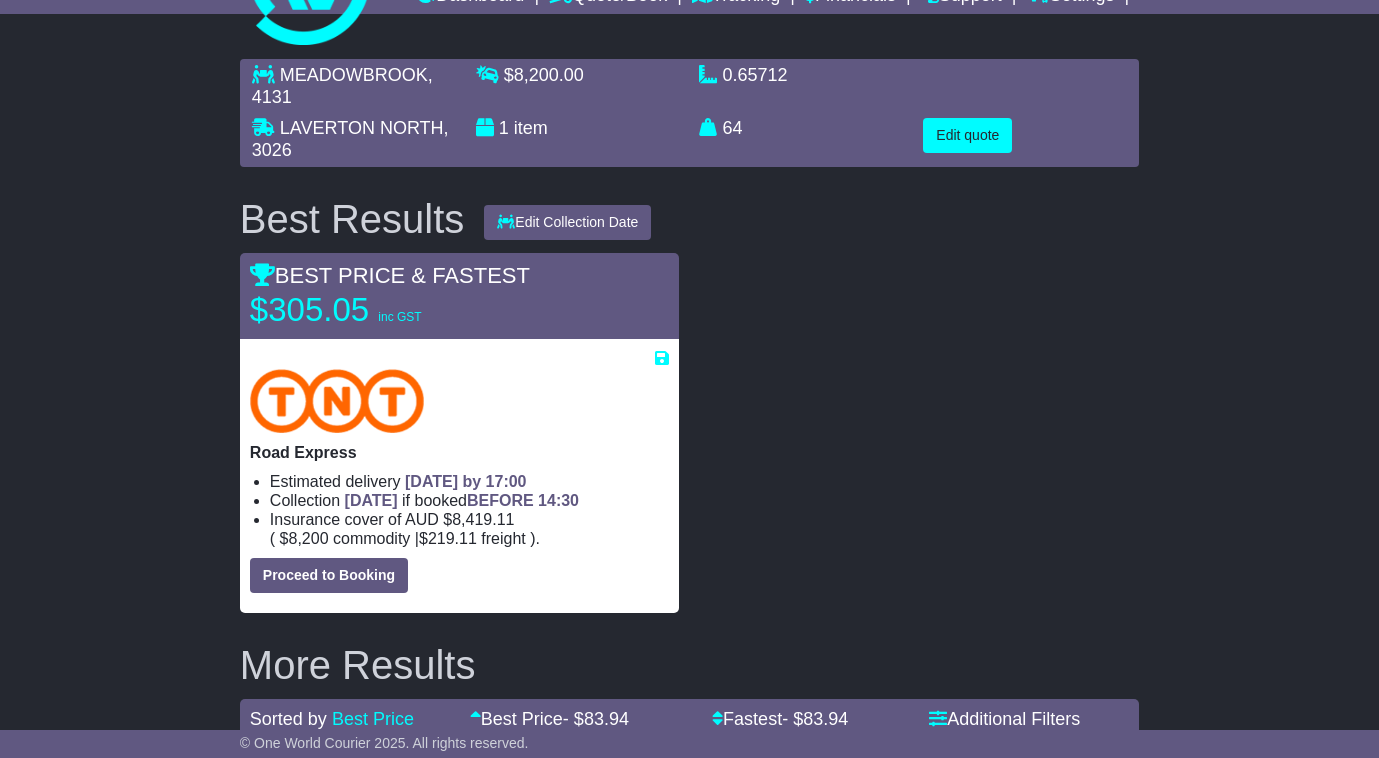 scroll, scrollTop: 0, scrollLeft: 0, axis: both 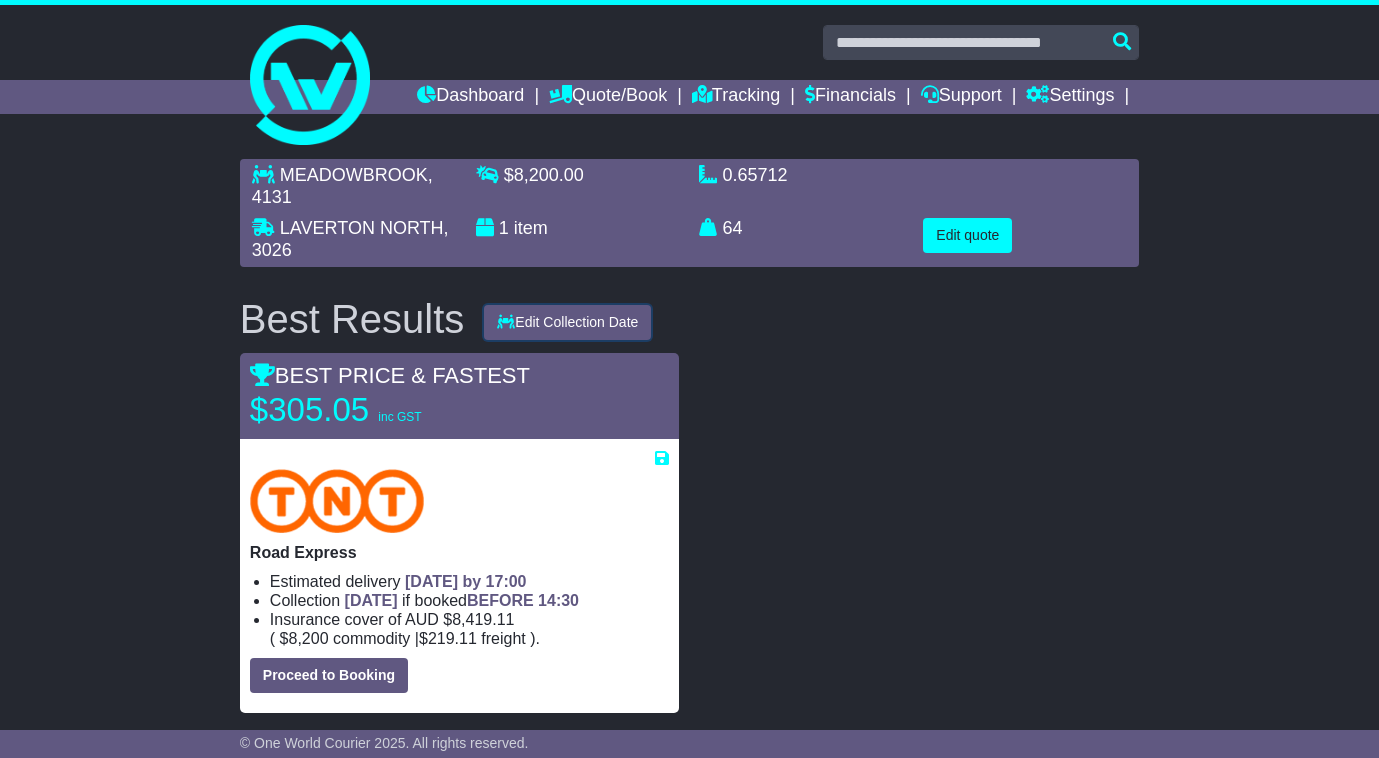 click on "Edit Collection Date" at bounding box center [567, 322] 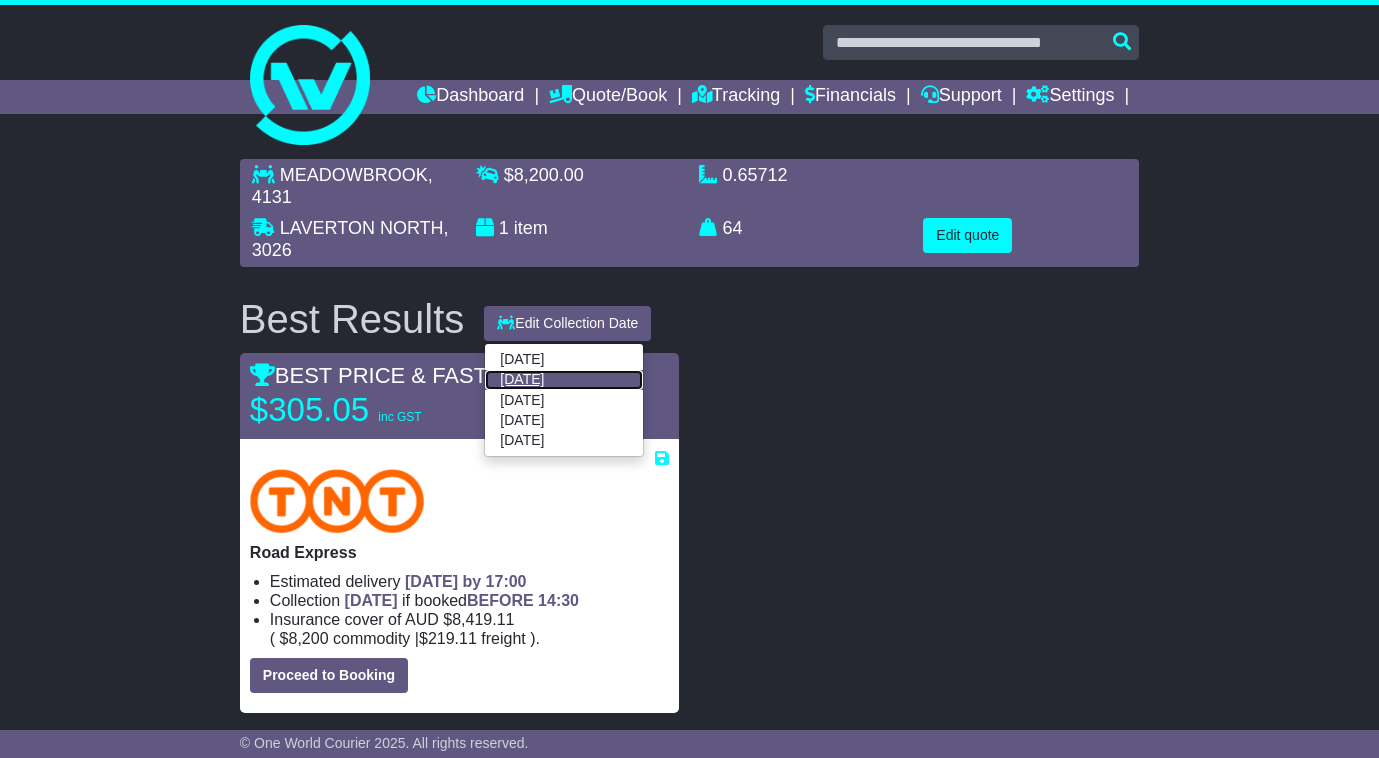 click on "[DATE]" at bounding box center [564, 380] 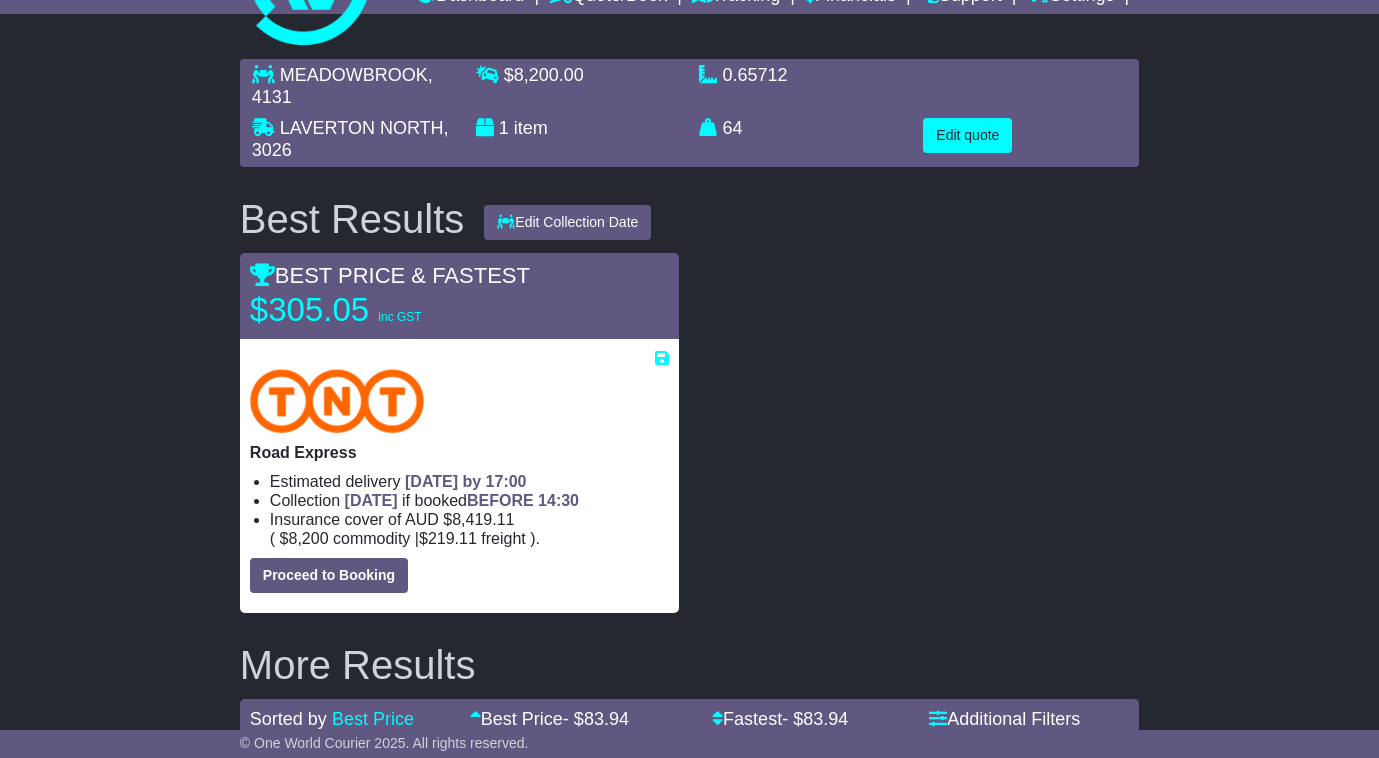 scroll, scrollTop: 200, scrollLeft: 0, axis: vertical 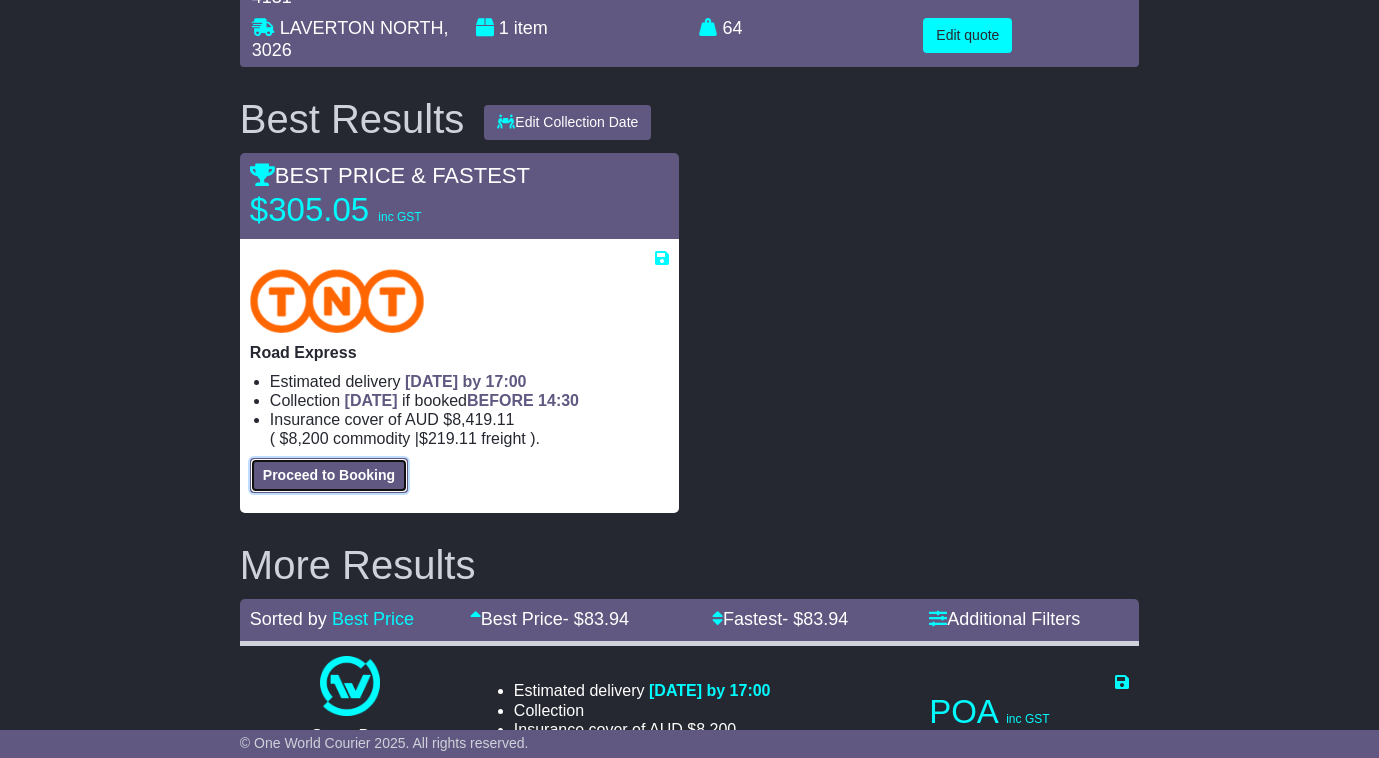 click on "Proceed to Booking" at bounding box center (329, 475) 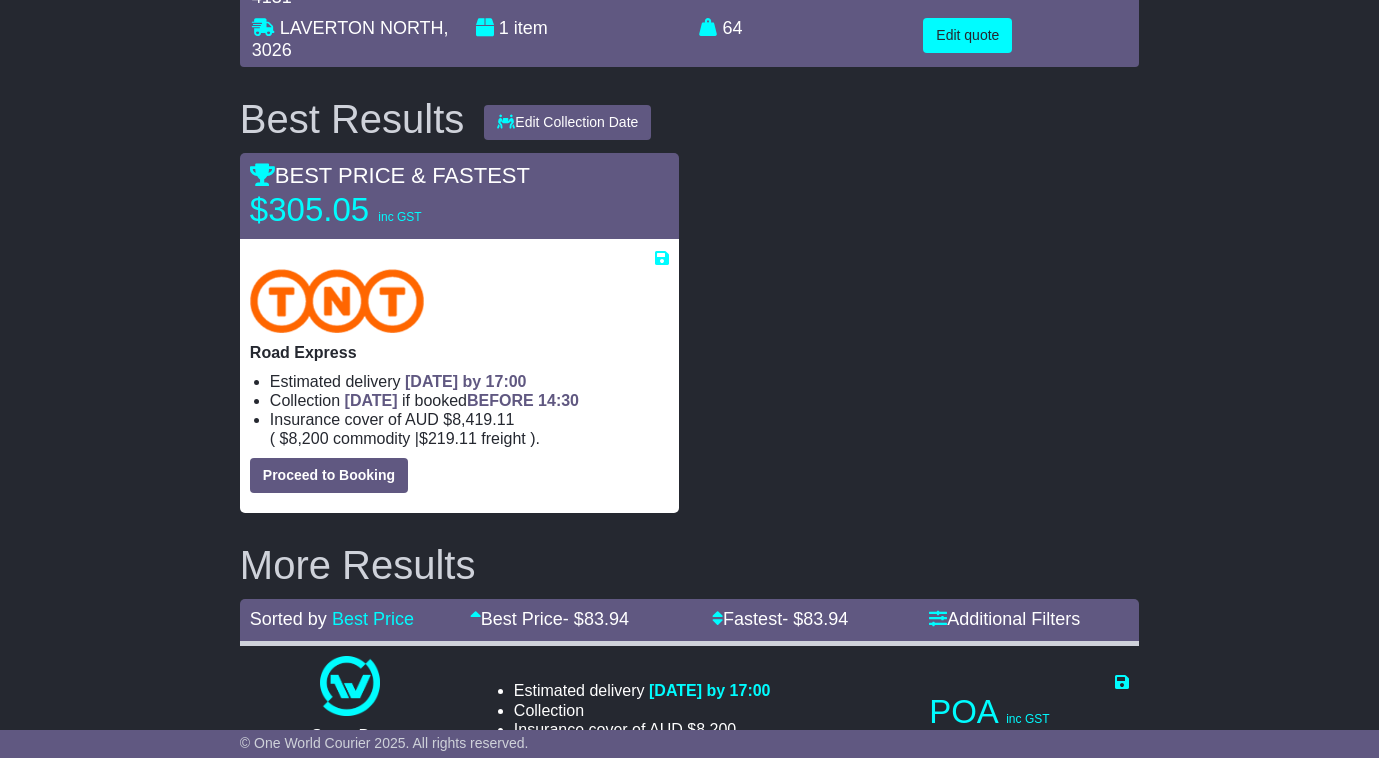 select on "****" 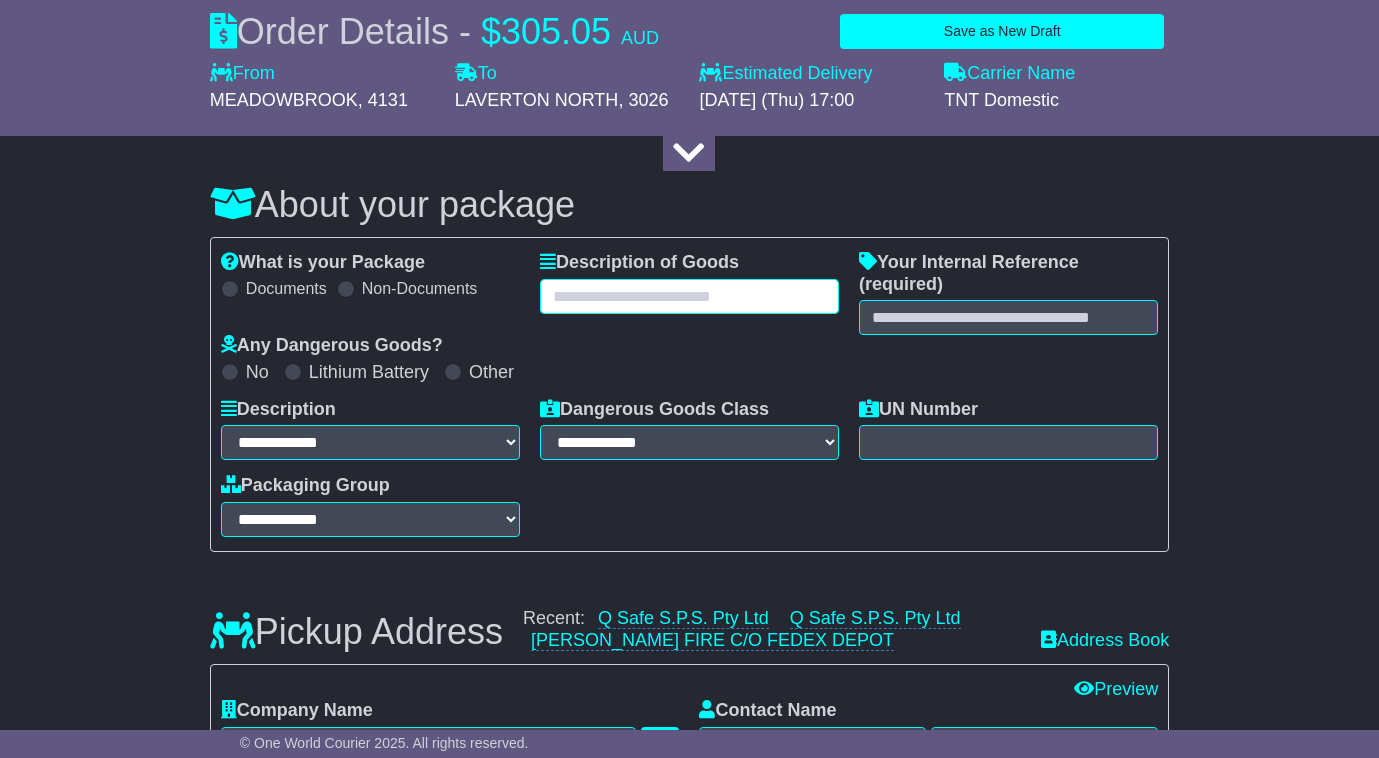 click at bounding box center [689, 296] 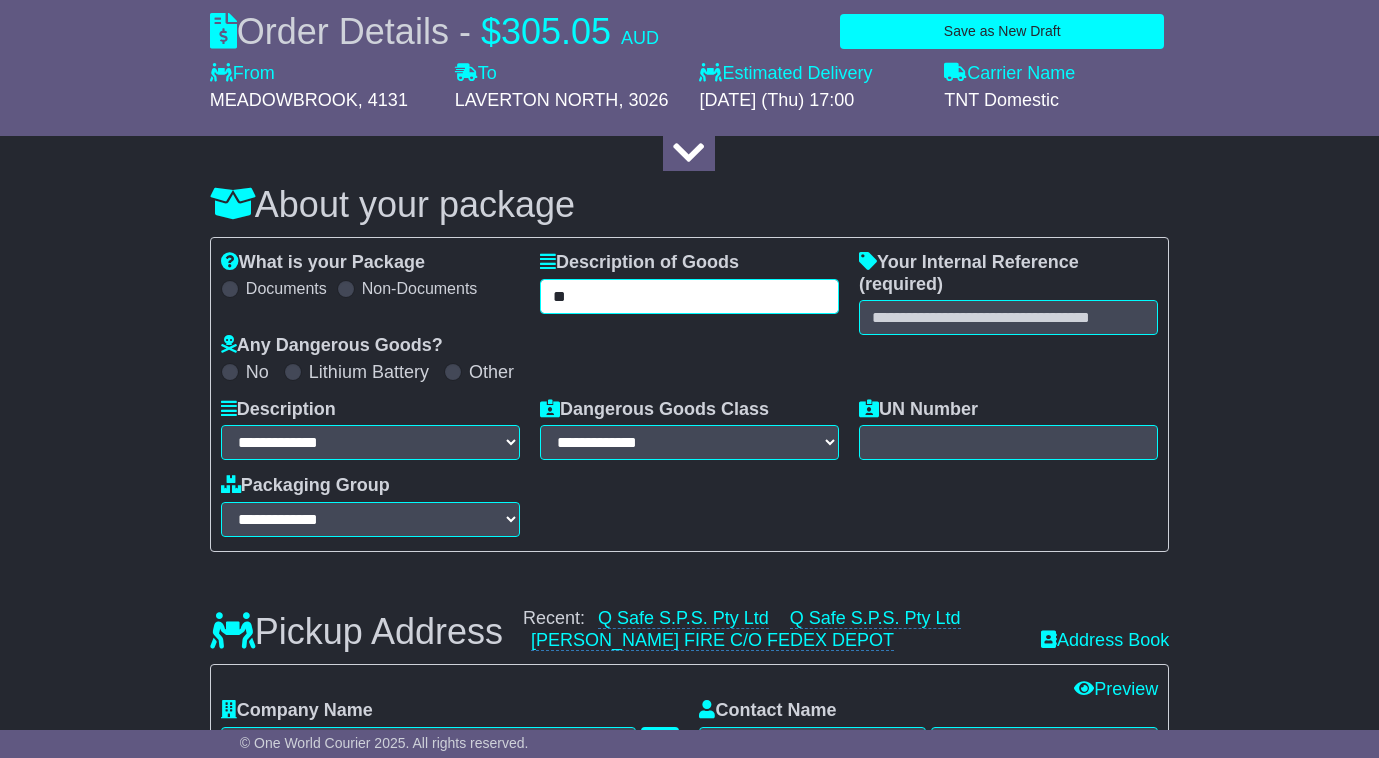 type on "*" 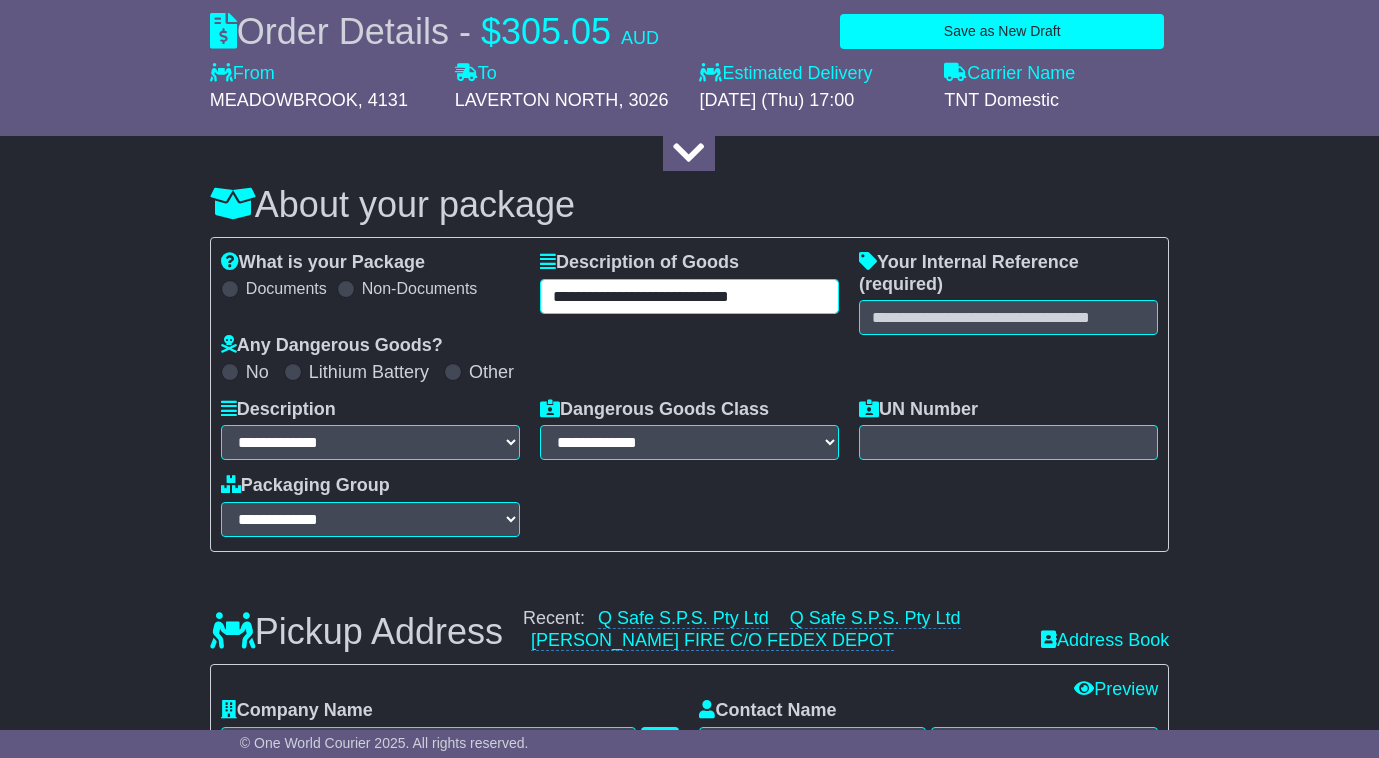 scroll, scrollTop: 0, scrollLeft: 3, axis: horizontal 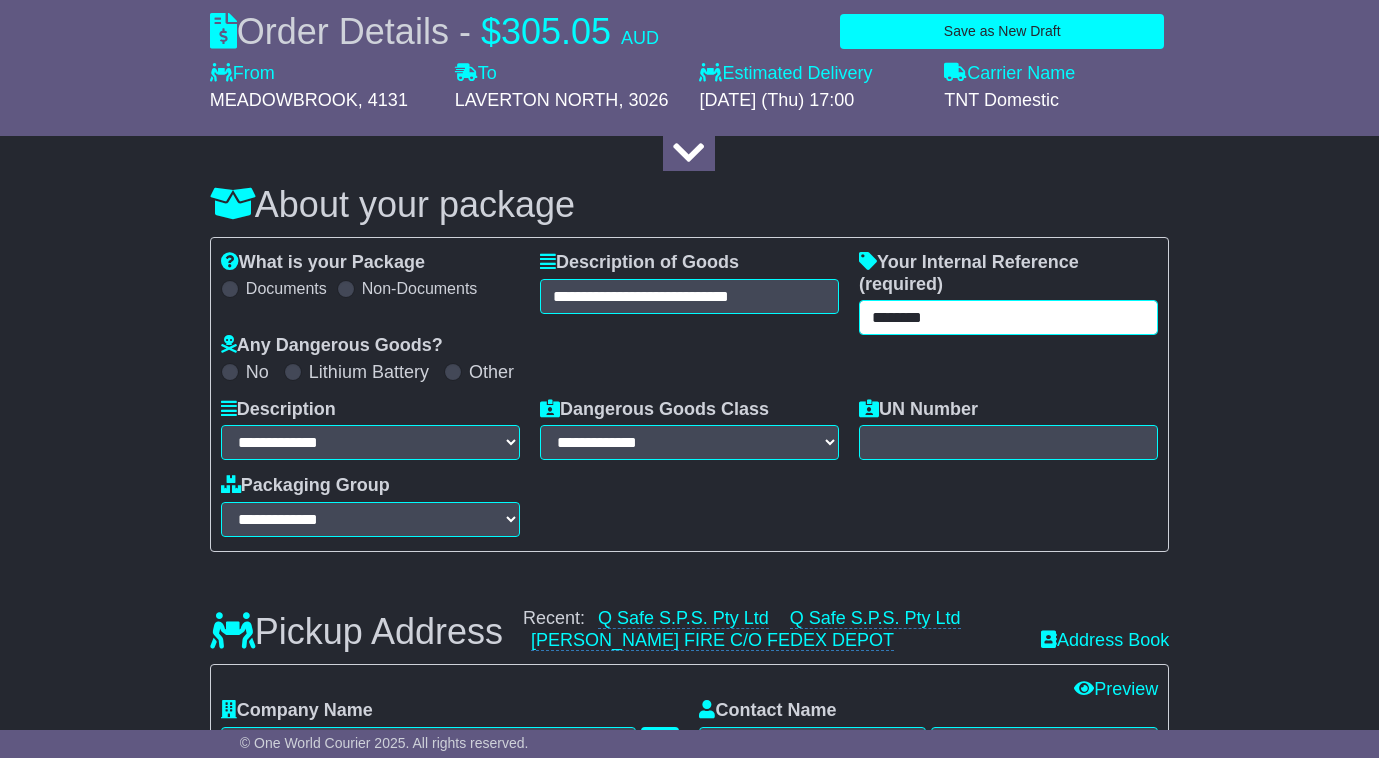 type on "********" 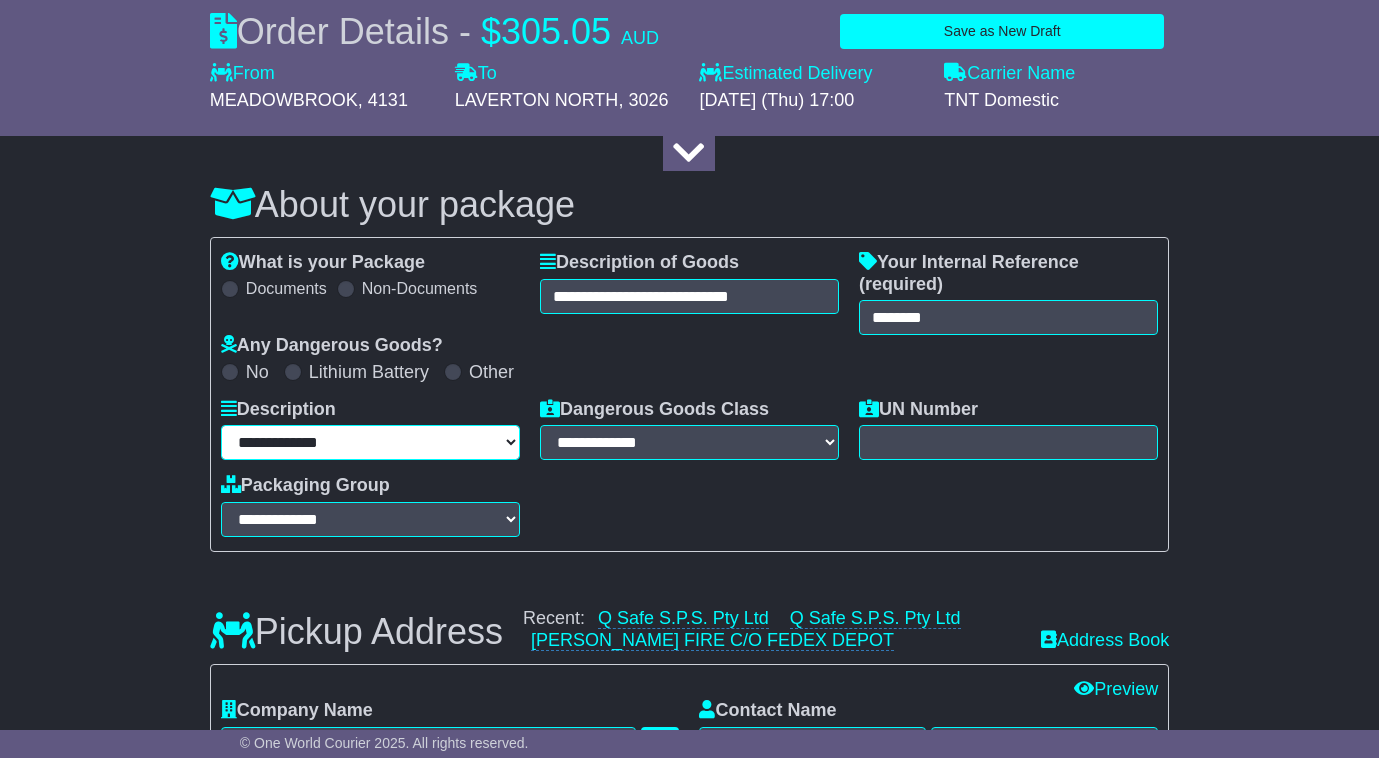 click on "**********" at bounding box center (370, 442) 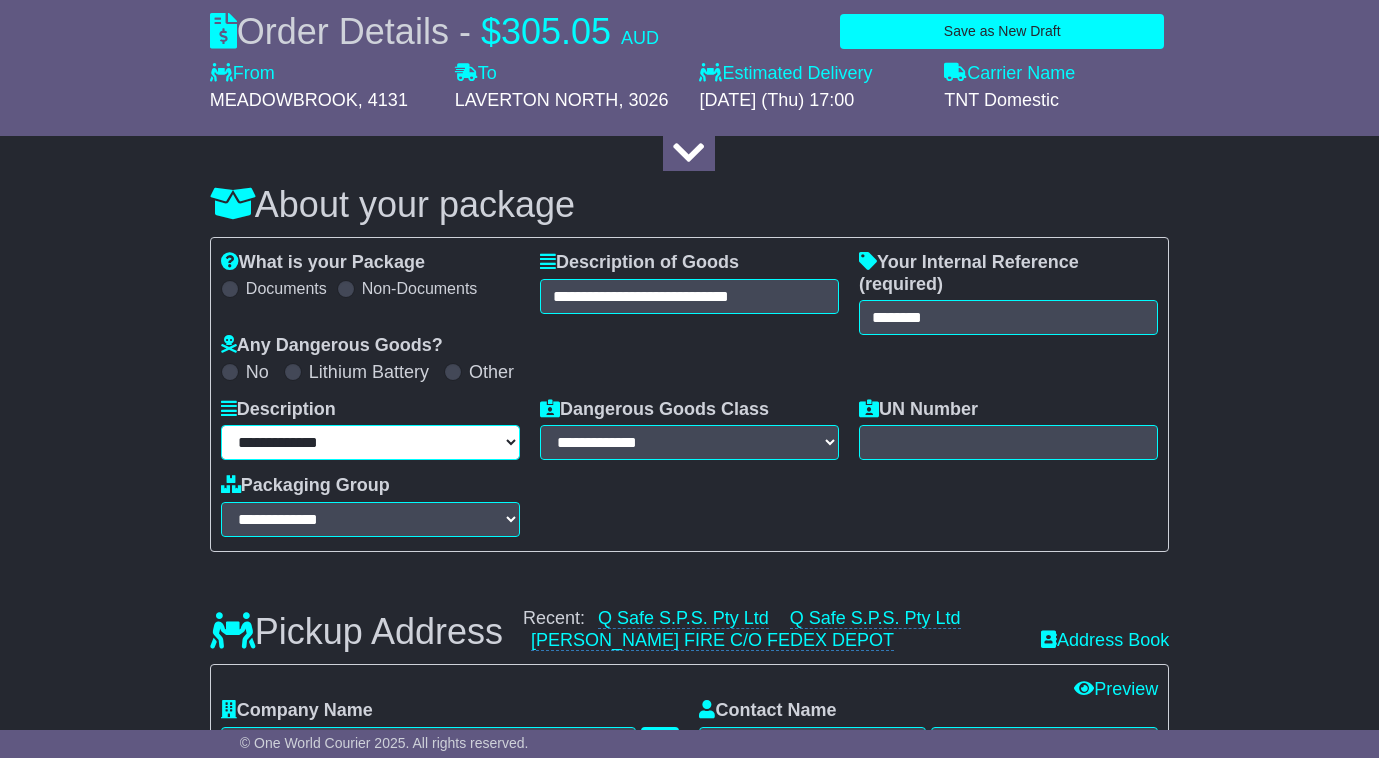 select on "**" 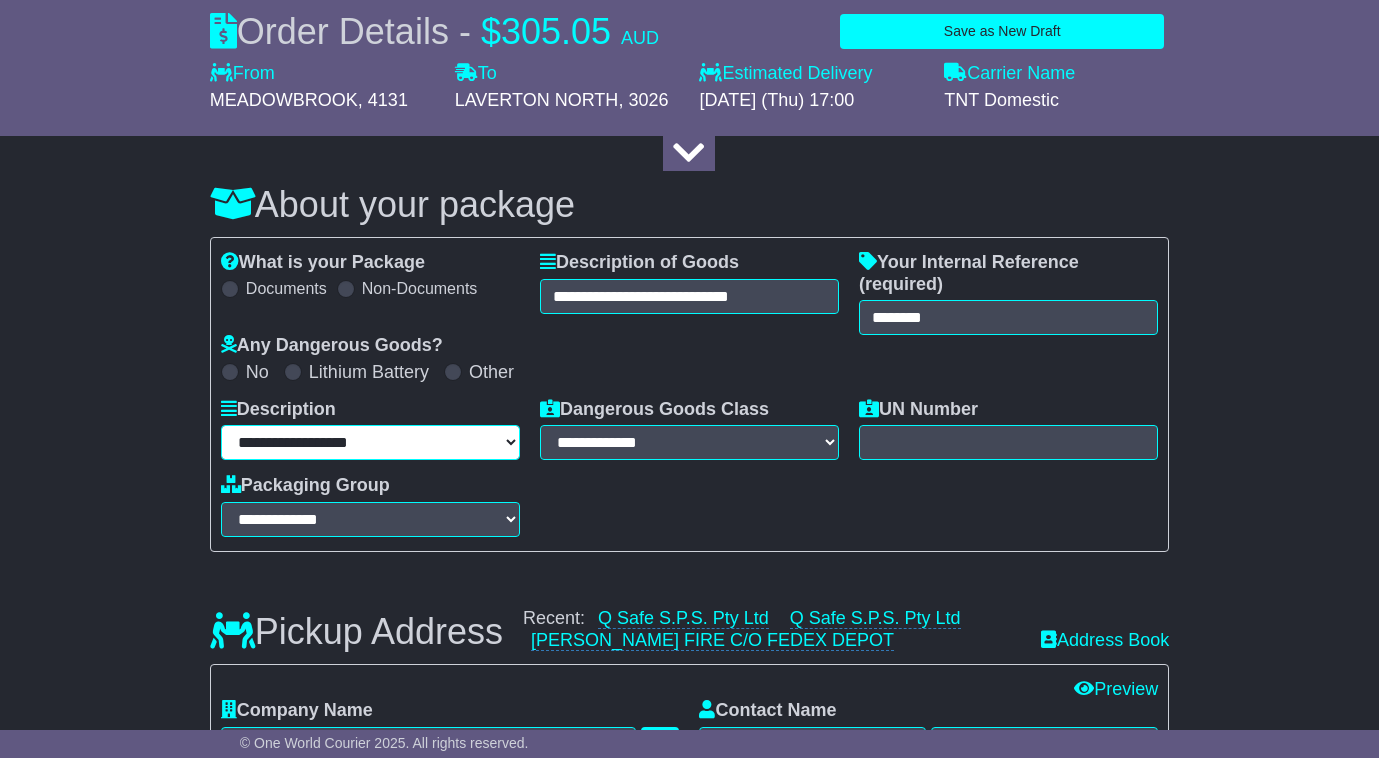 click on "**********" at bounding box center (370, 442) 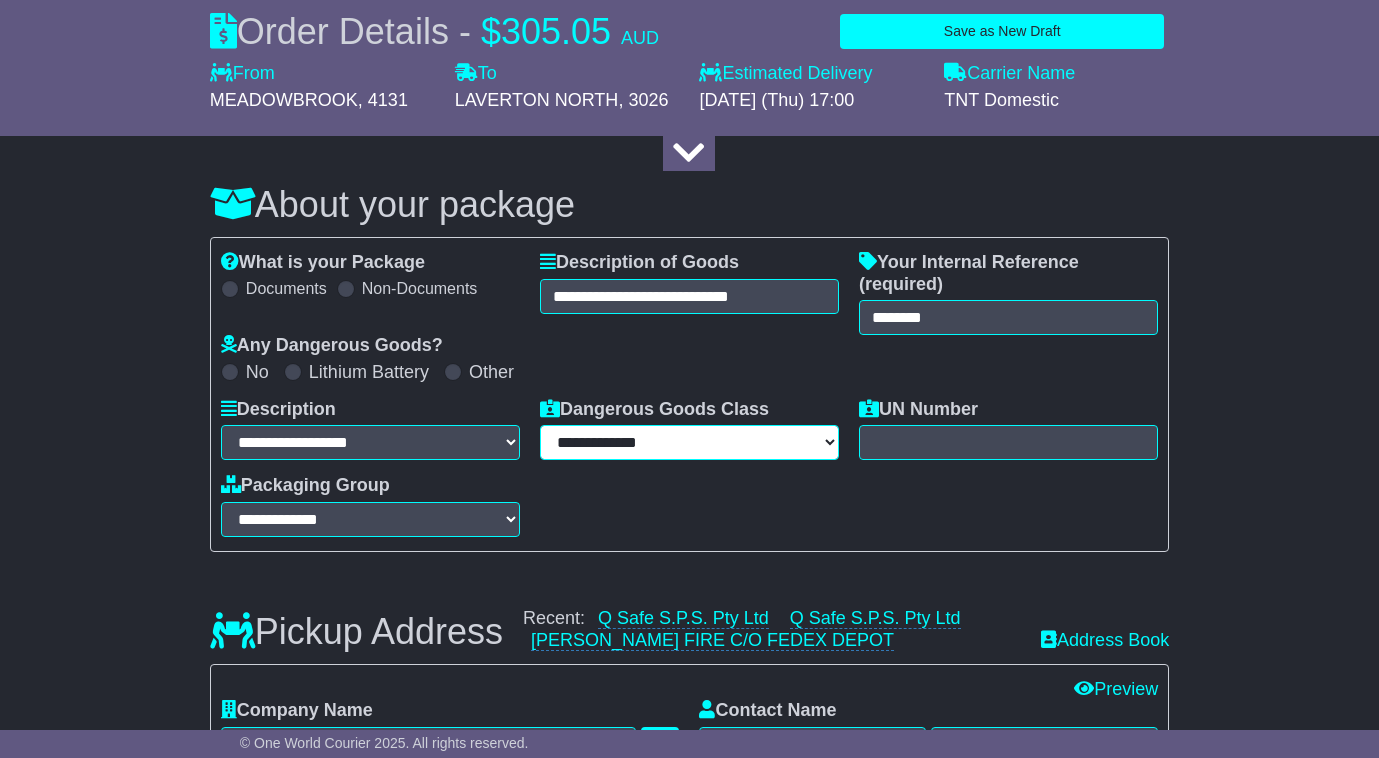 click on "**********" at bounding box center (689, 442) 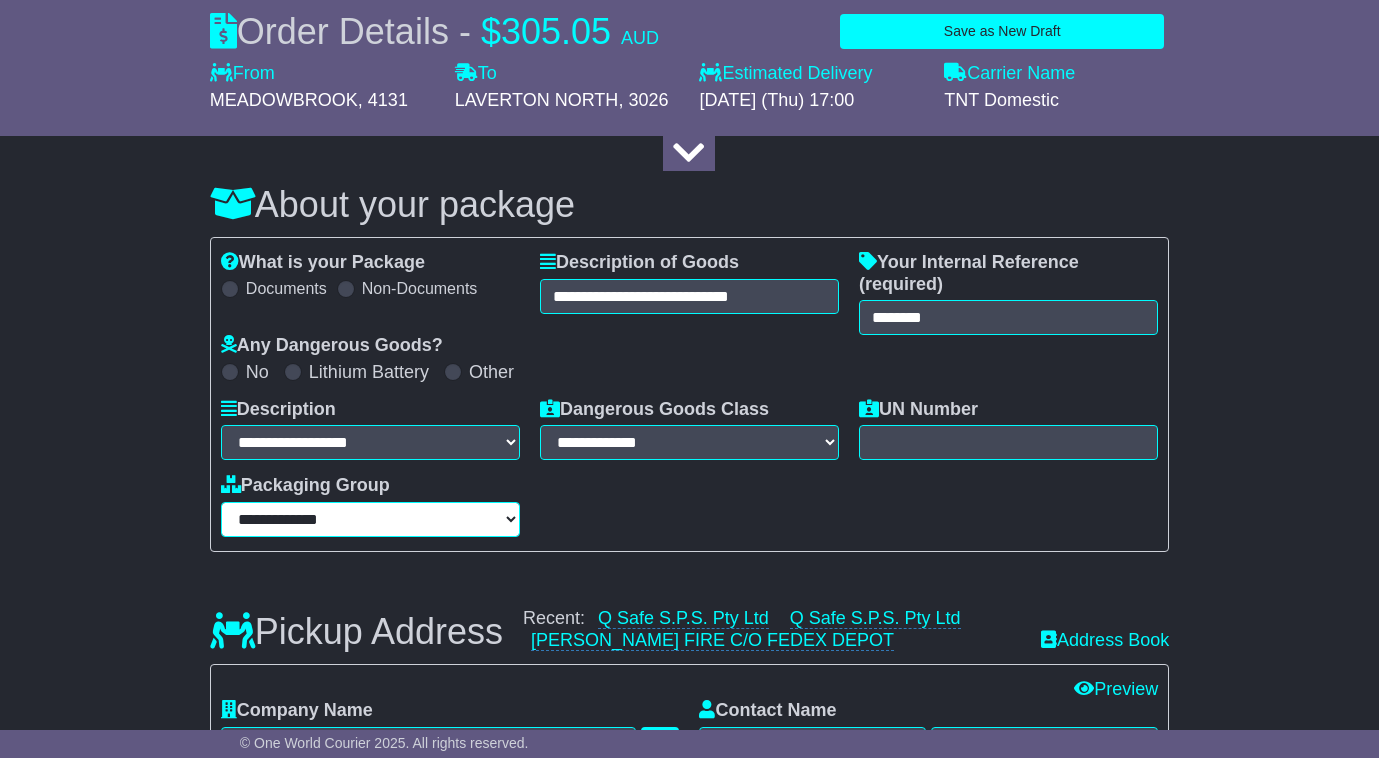 click on "**********" at bounding box center (370, 519) 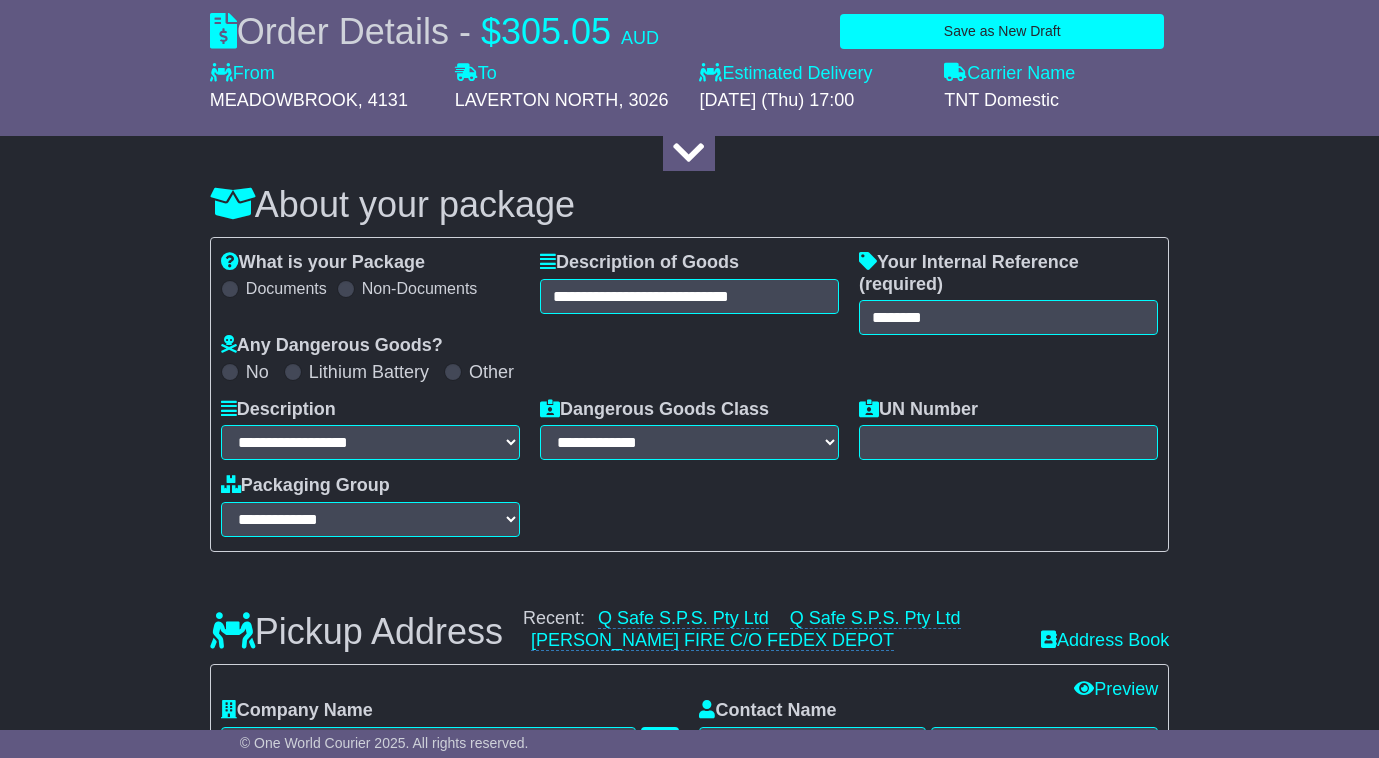 click on "**********" at bounding box center (689, 1826) 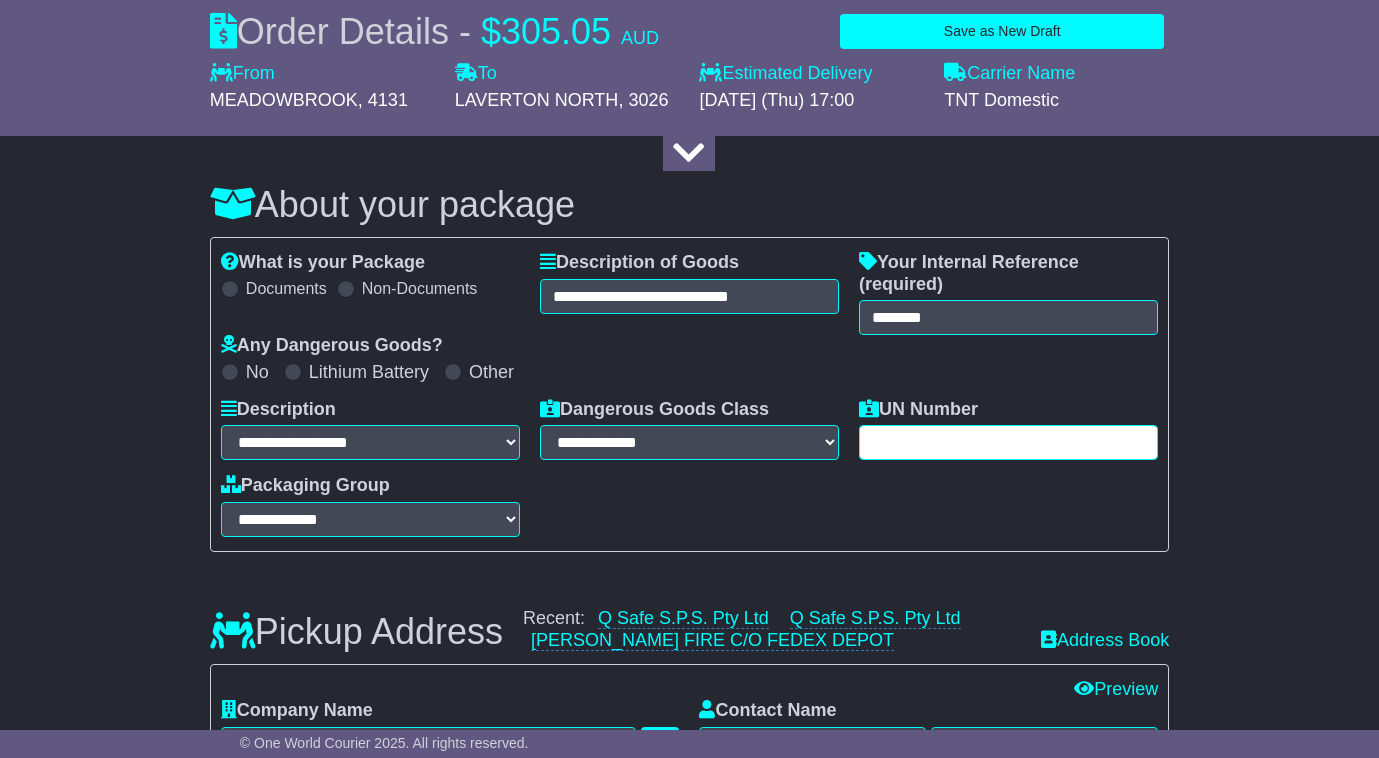 click at bounding box center (1008, 442) 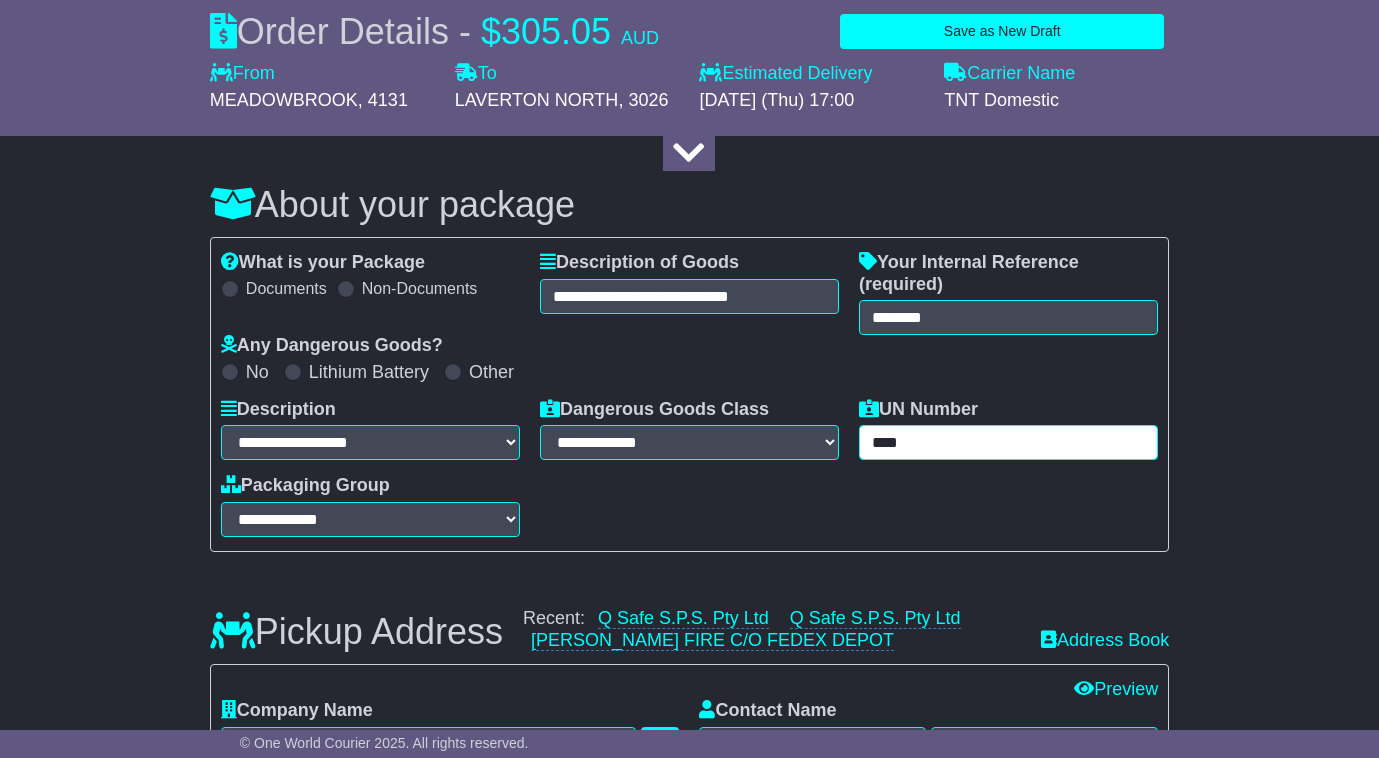 type on "****" 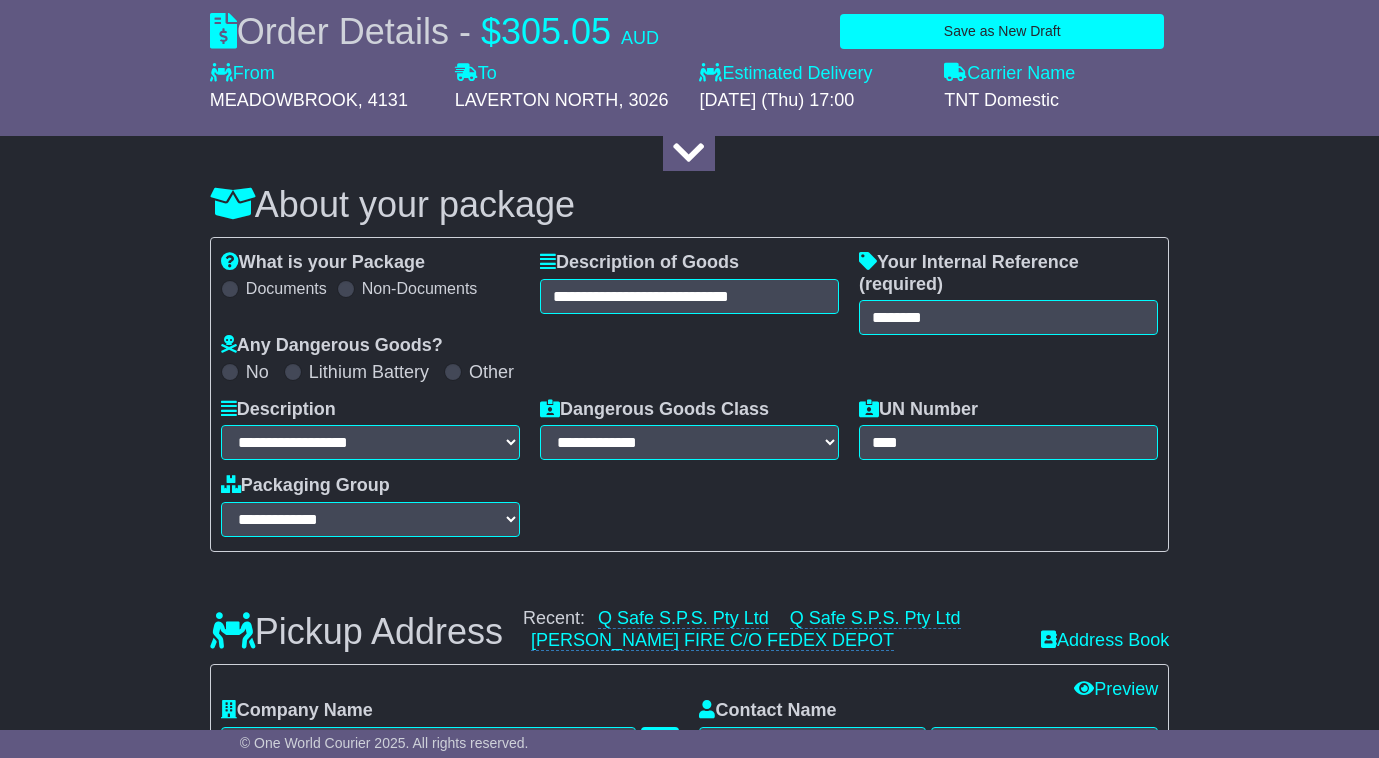click on "© One World Courier 2025. All rights reserved." at bounding box center (689, 744) 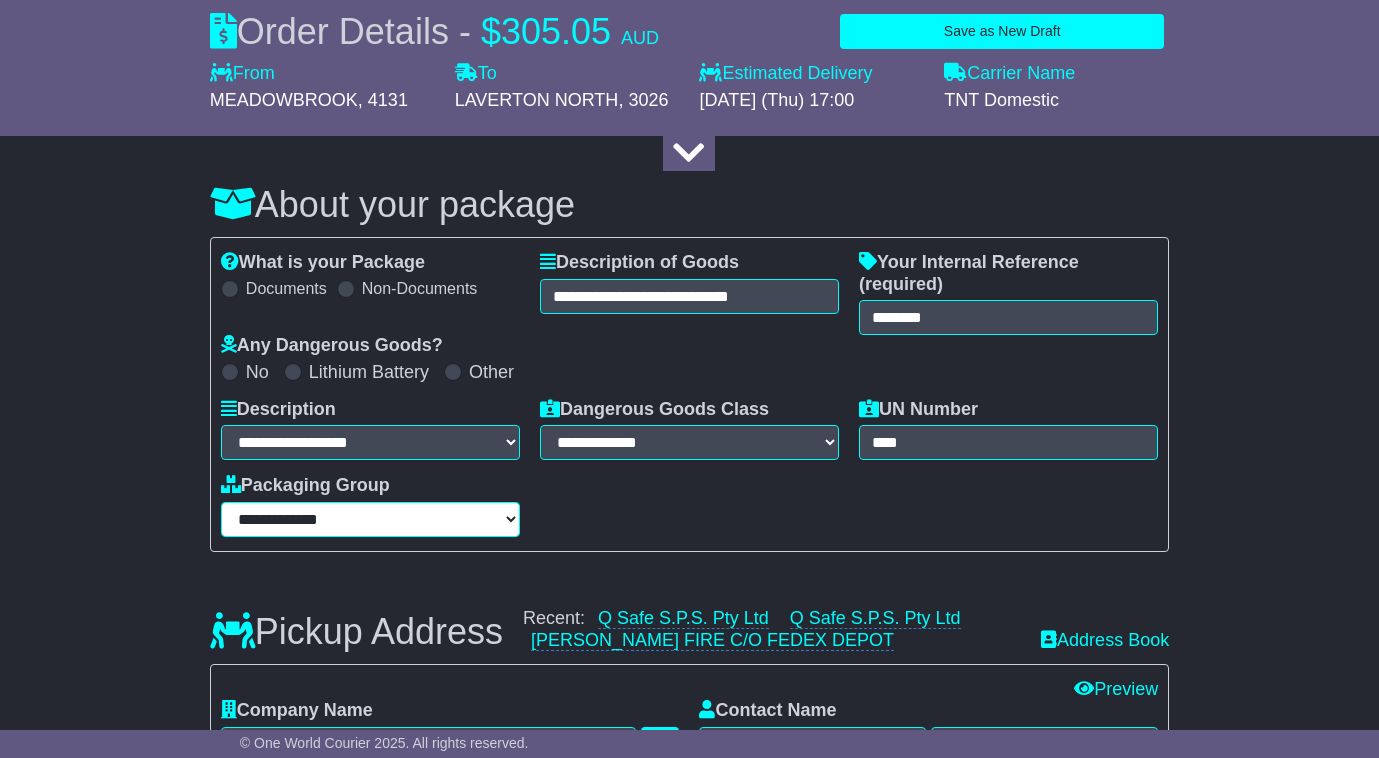 click on "**********" at bounding box center [370, 519] 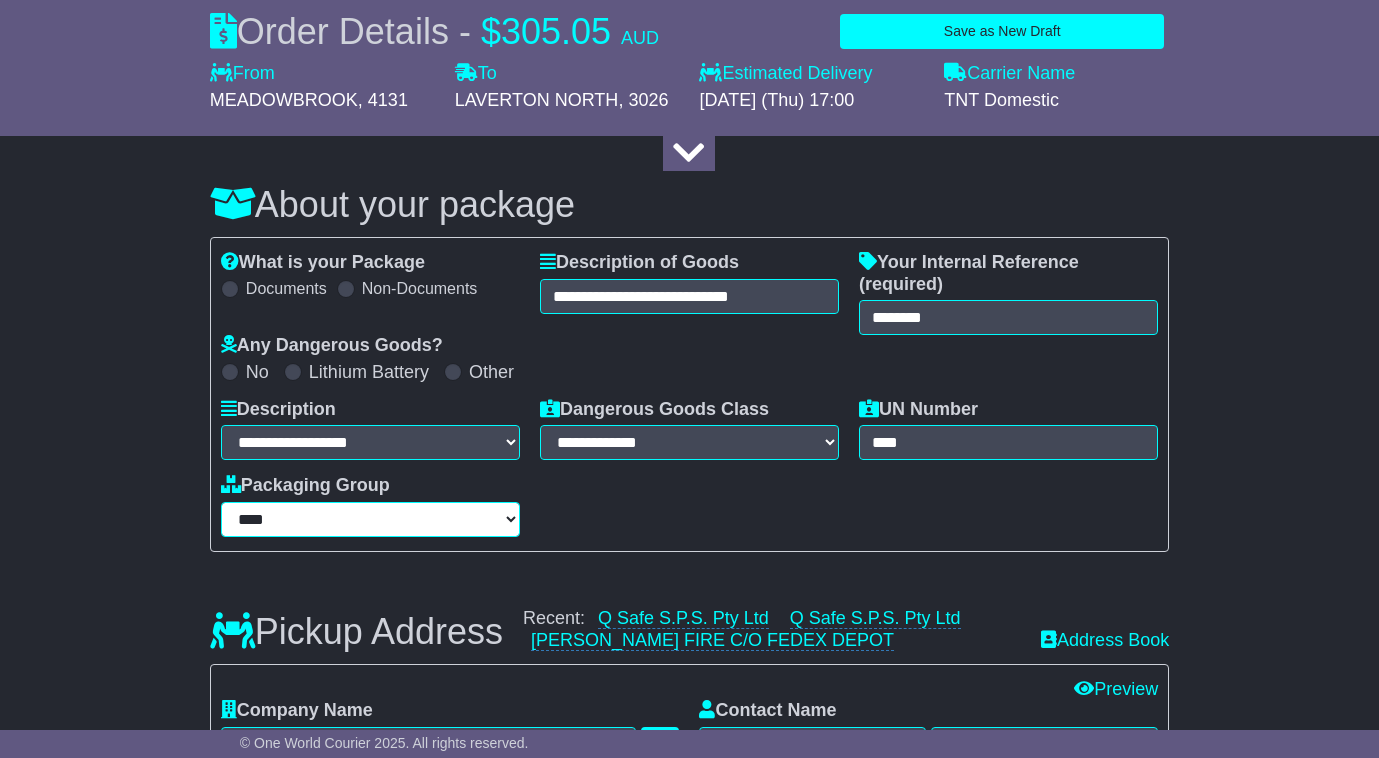 click on "**********" at bounding box center [370, 519] 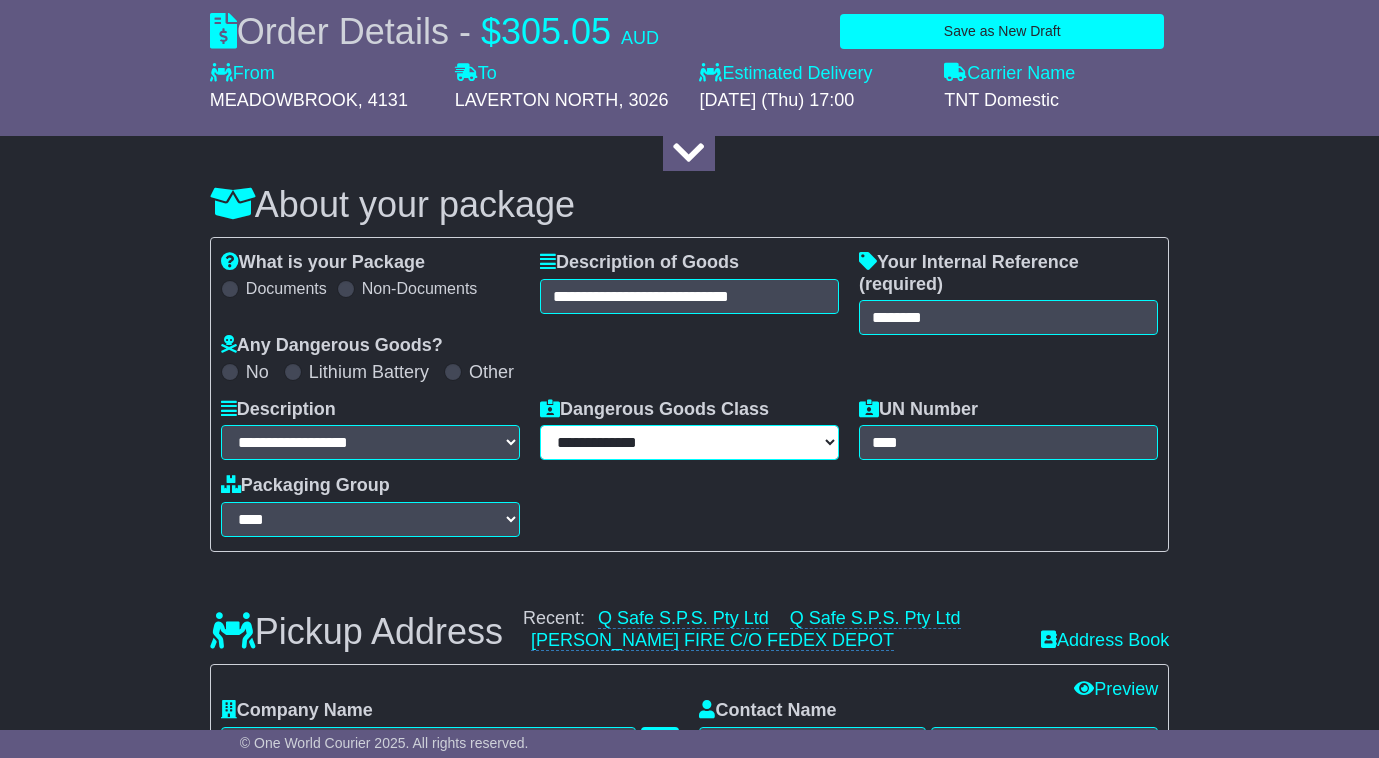 click on "**********" at bounding box center [689, 442] 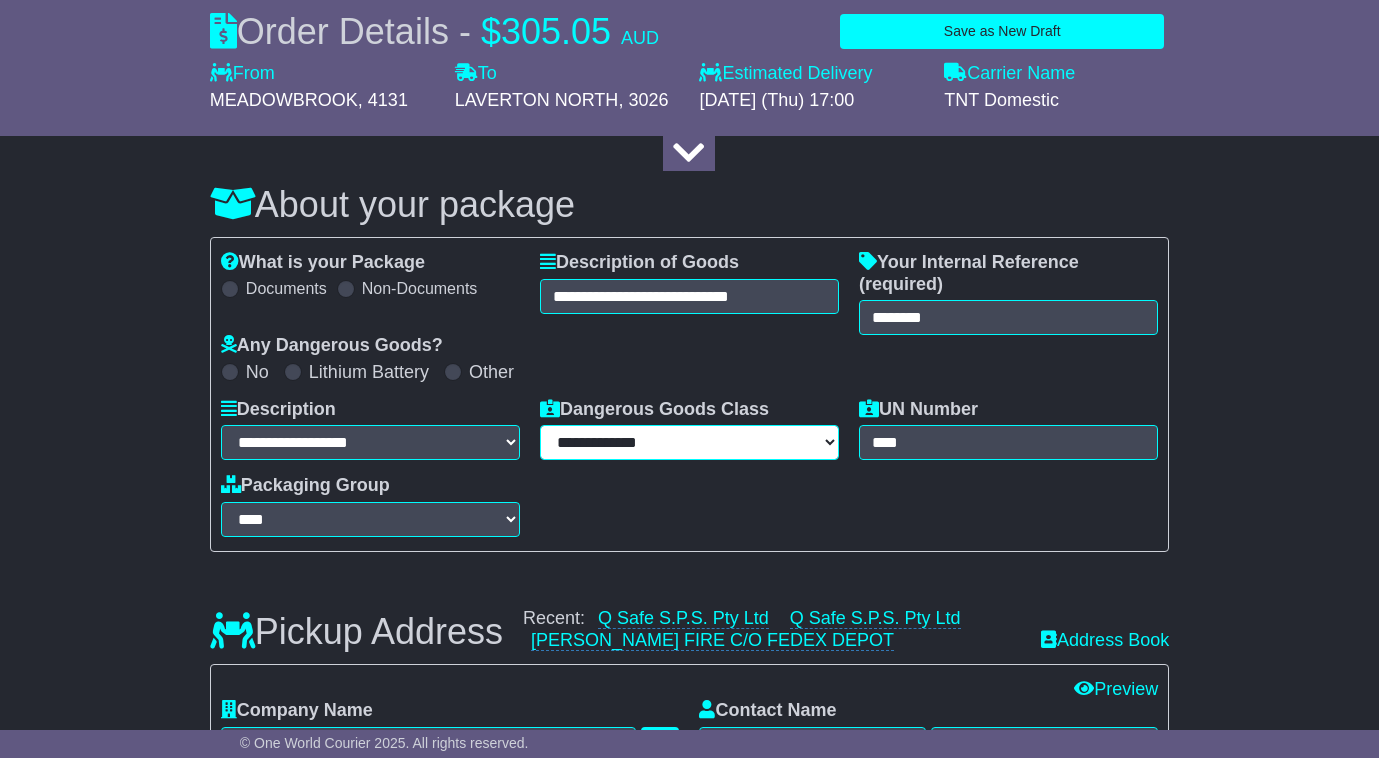 select on "*****" 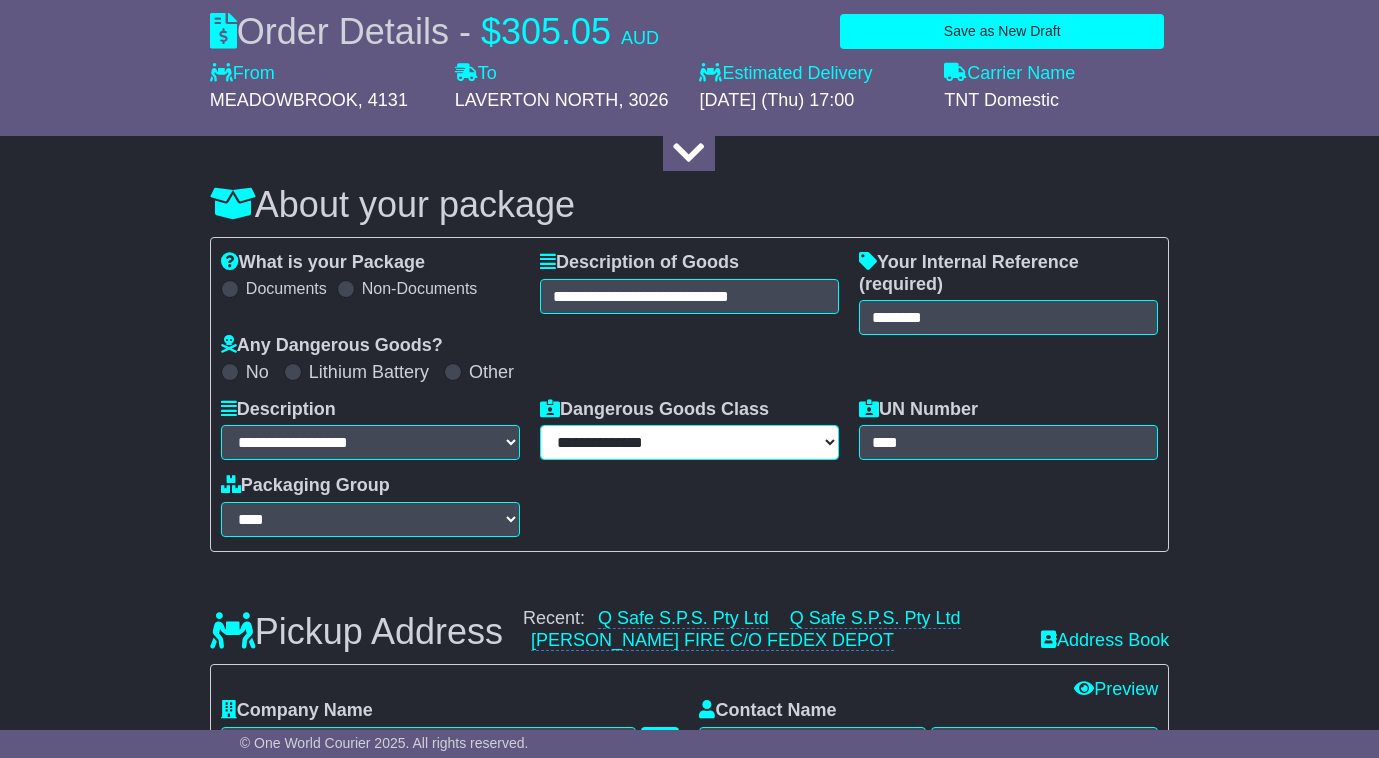 click on "**********" at bounding box center [689, 442] 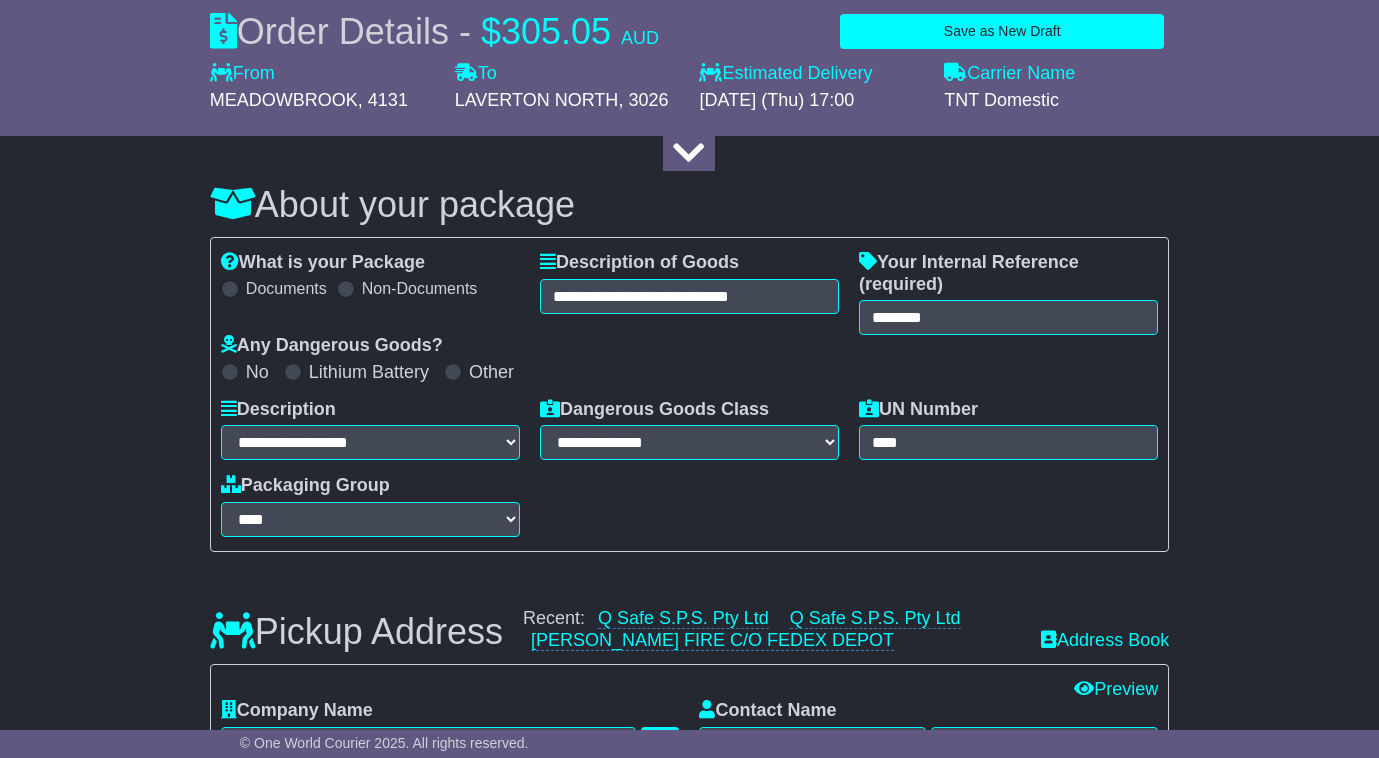 click on "**********" at bounding box center (689, 468) 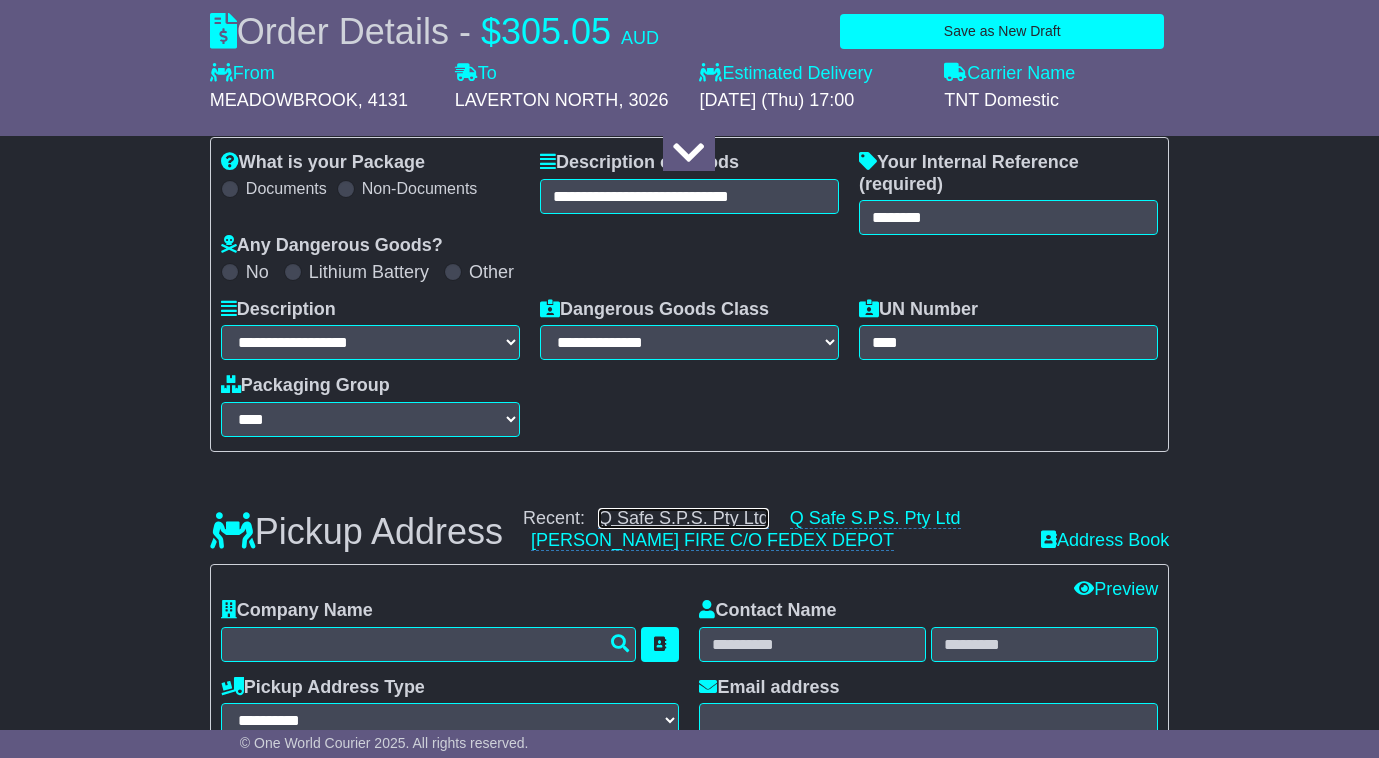 click on "Q Safe S.P.S. Pty Ltd" at bounding box center (683, 518) 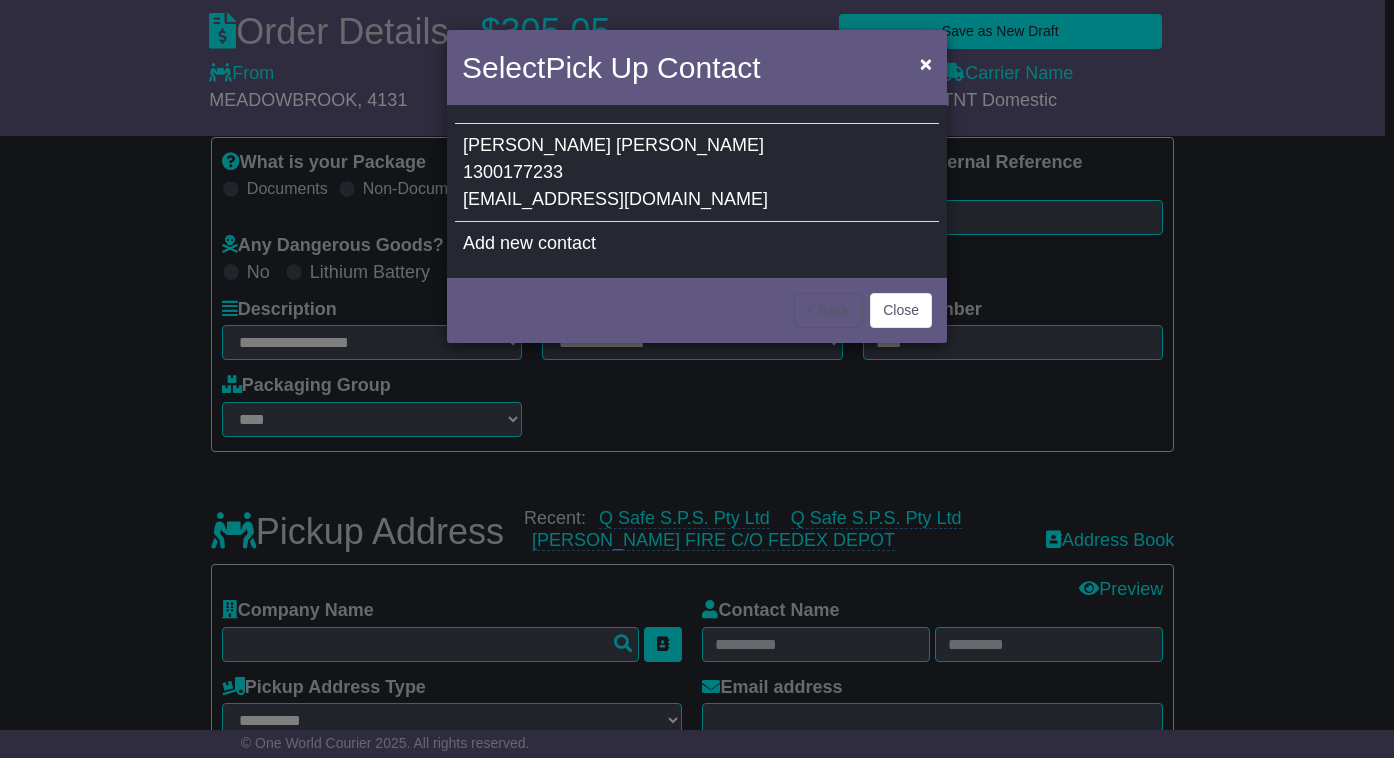 click on "[EMAIL_ADDRESS][DOMAIN_NAME]" at bounding box center (615, 199) 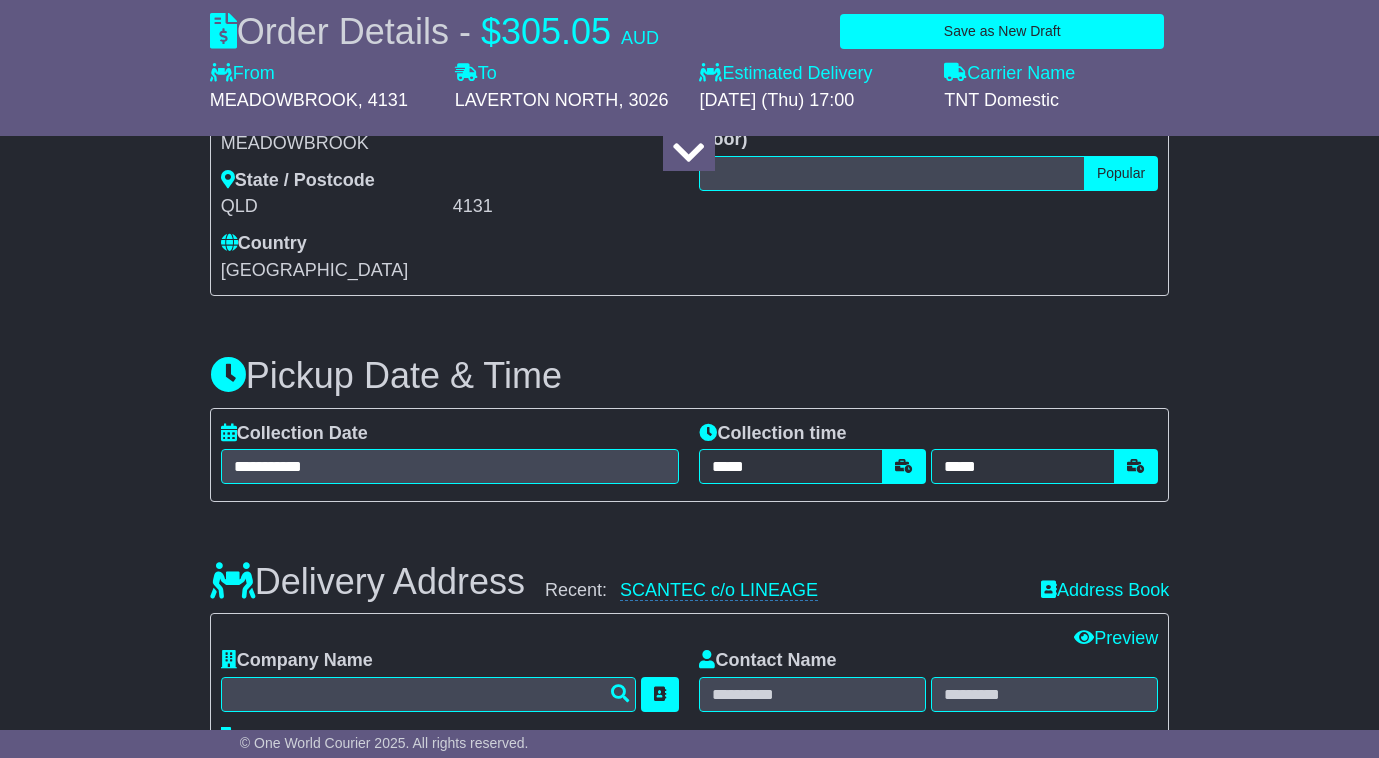 scroll, scrollTop: 1200, scrollLeft: 0, axis: vertical 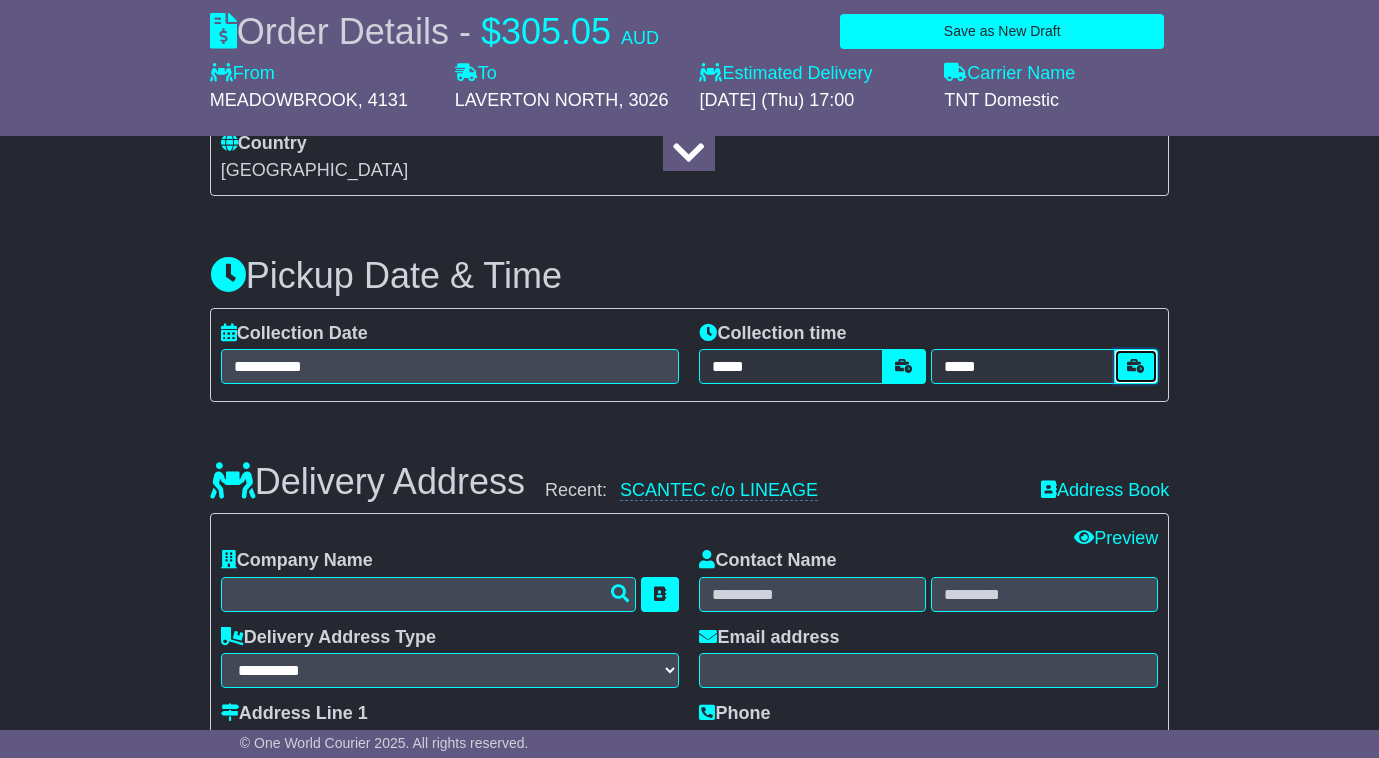 click at bounding box center (1136, 366) 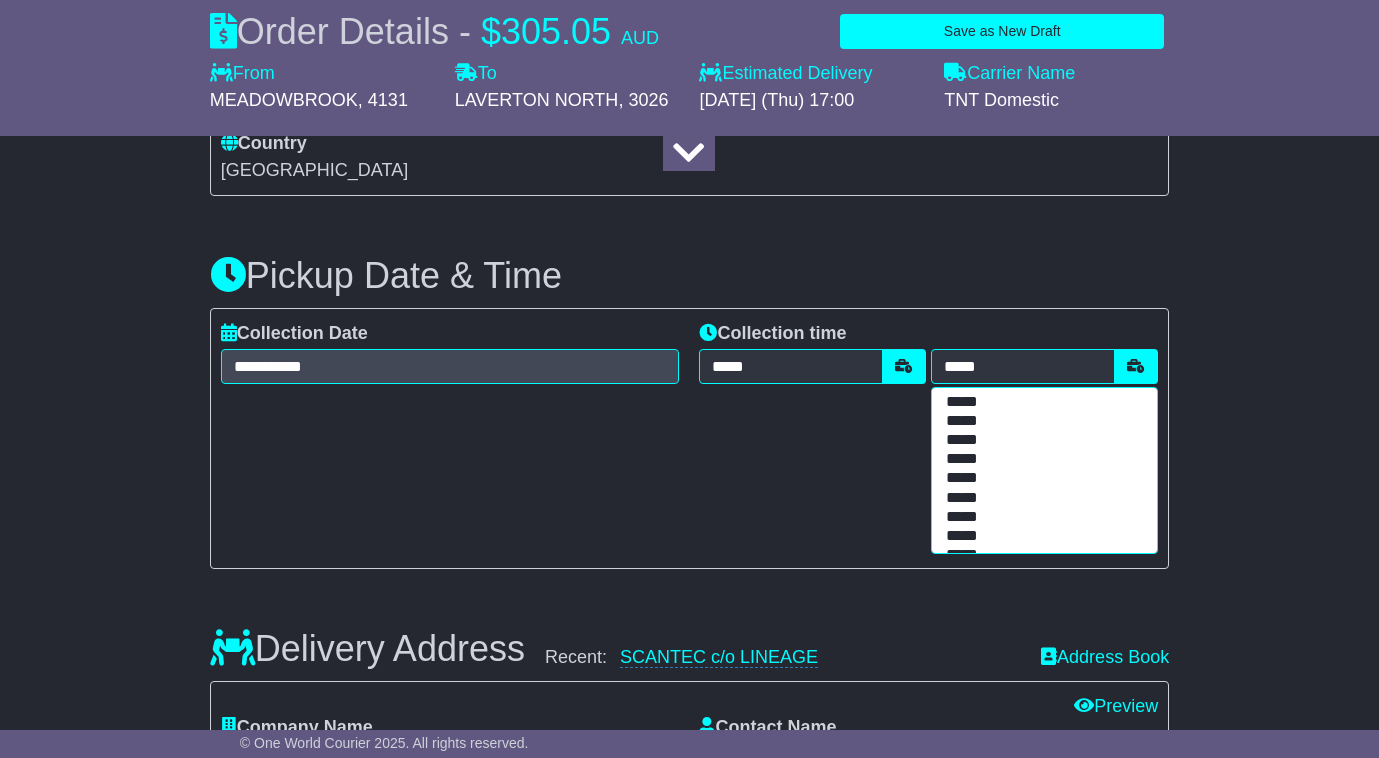 scroll, scrollTop: 433, scrollLeft: 0, axis: vertical 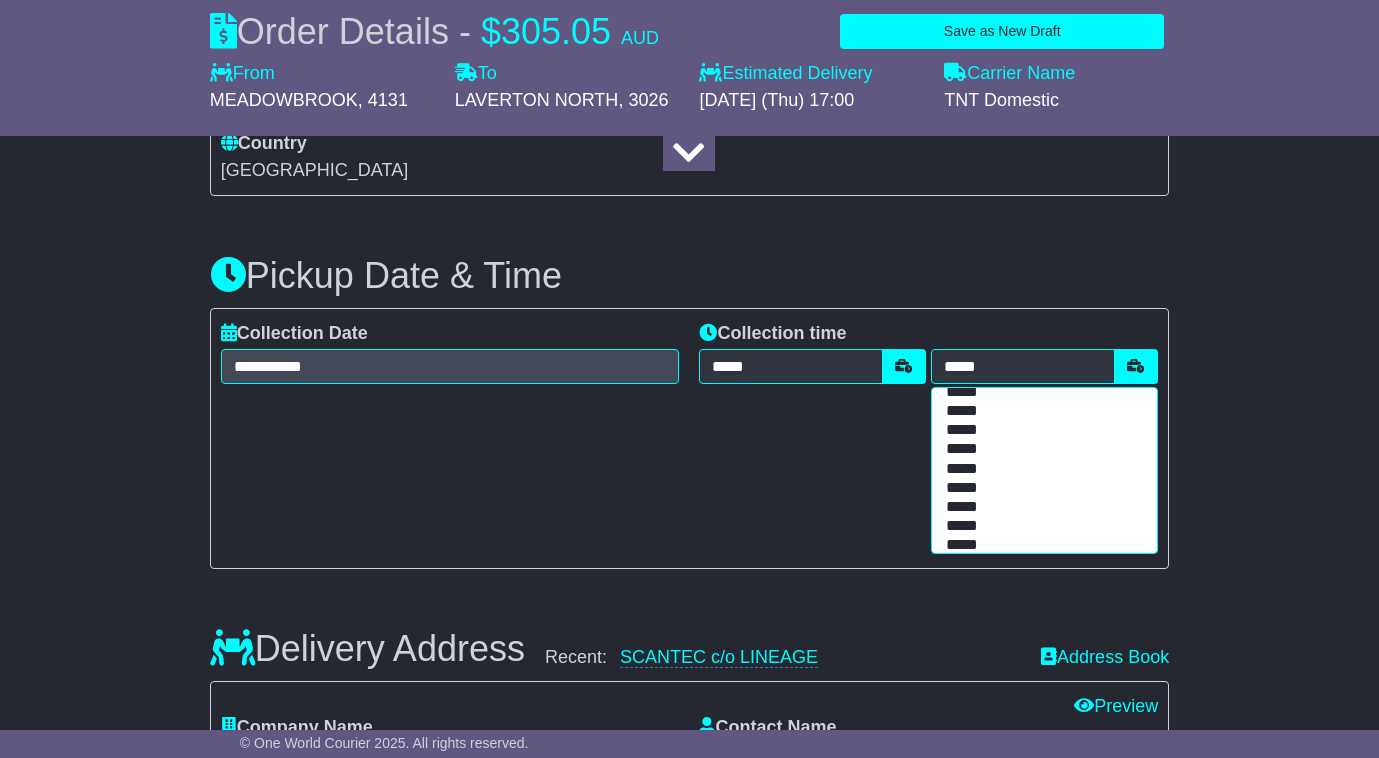 click on "*****" at bounding box center (1040, 469) 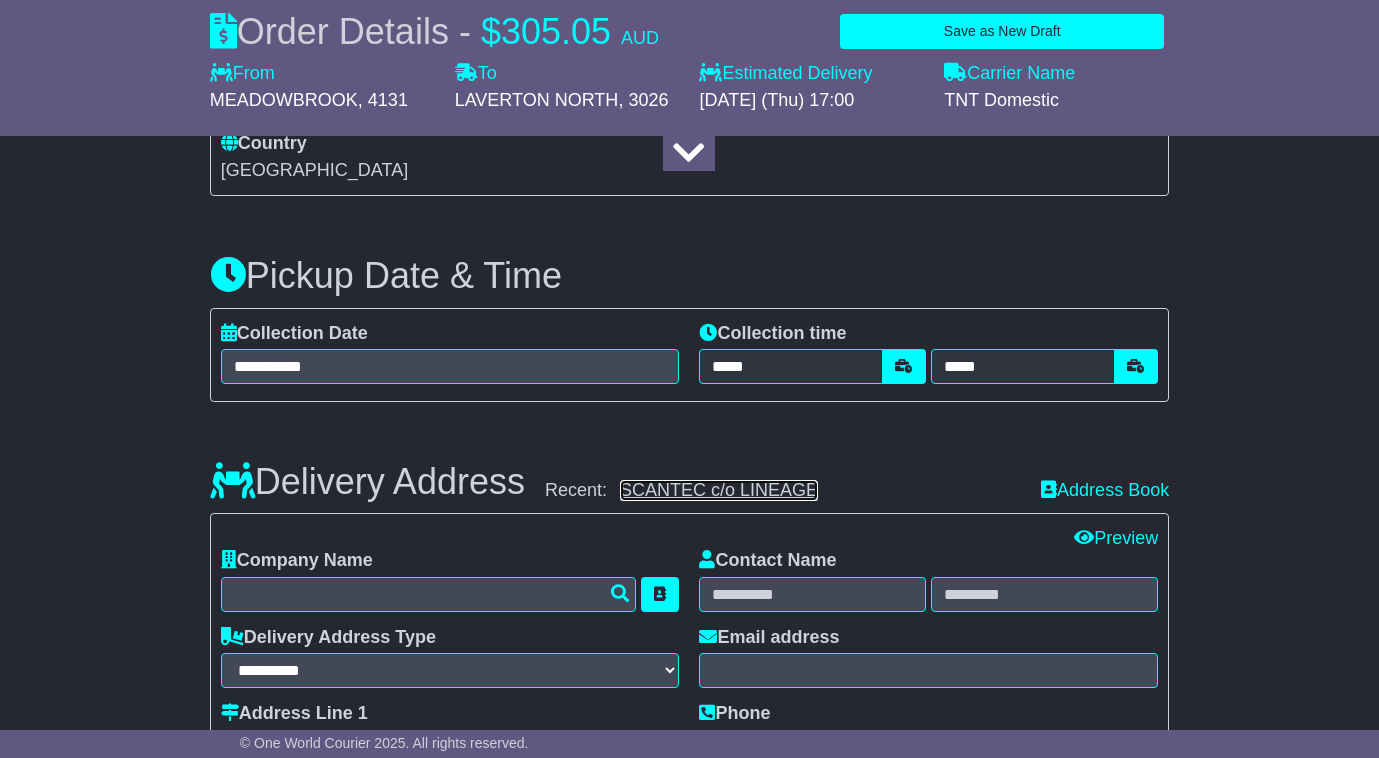 click on "SCANTEC c/o LINEAGE" at bounding box center (719, 490) 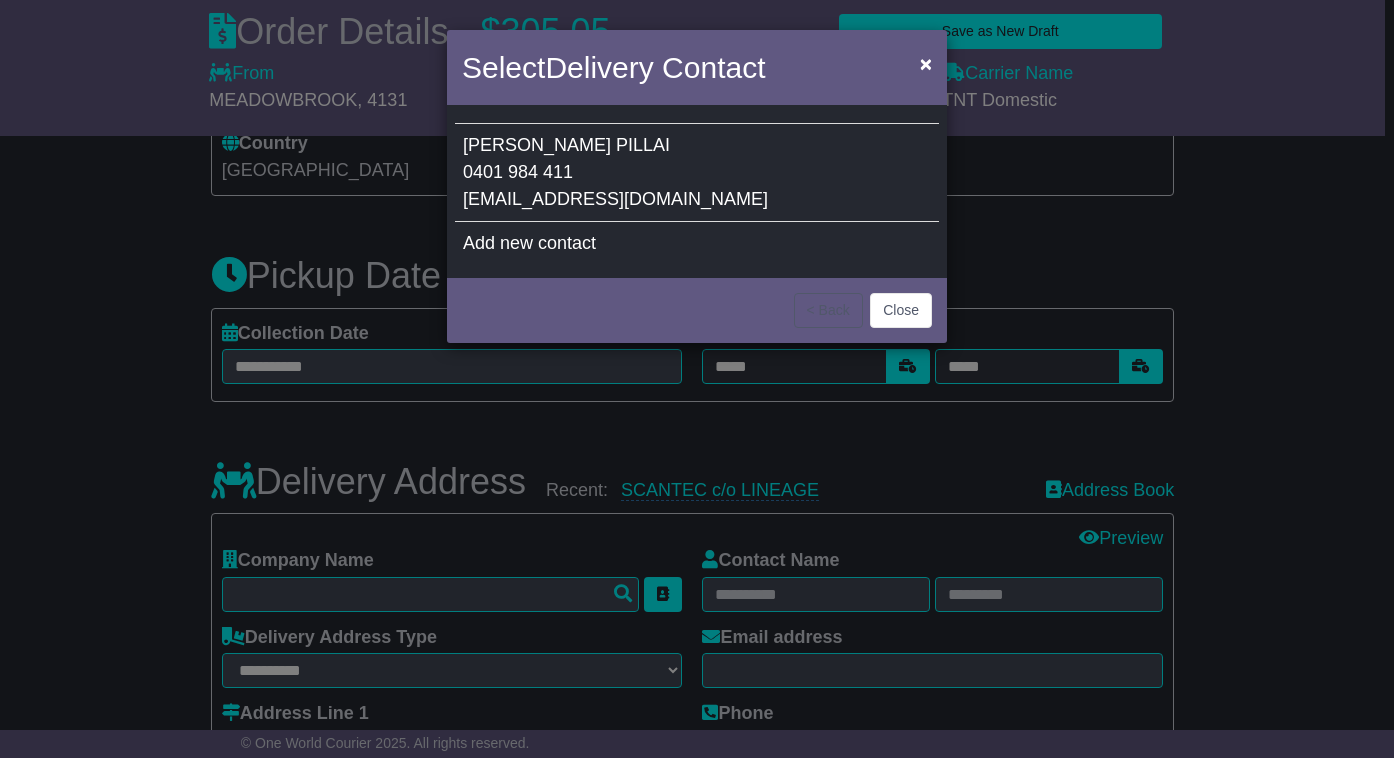 click on "[EMAIL_ADDRESS][DOMAIN_NAME]" at bounding box center [615, 199] 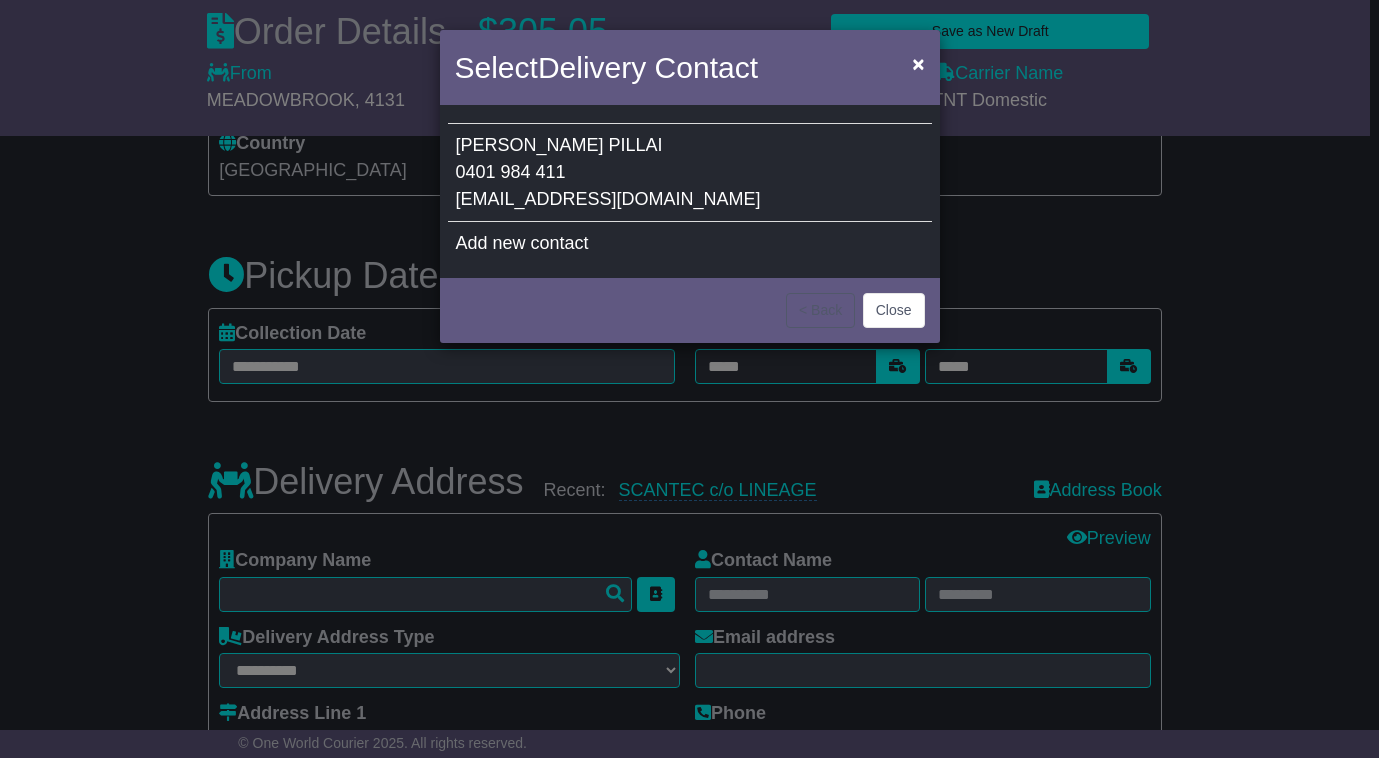 type on "**********" 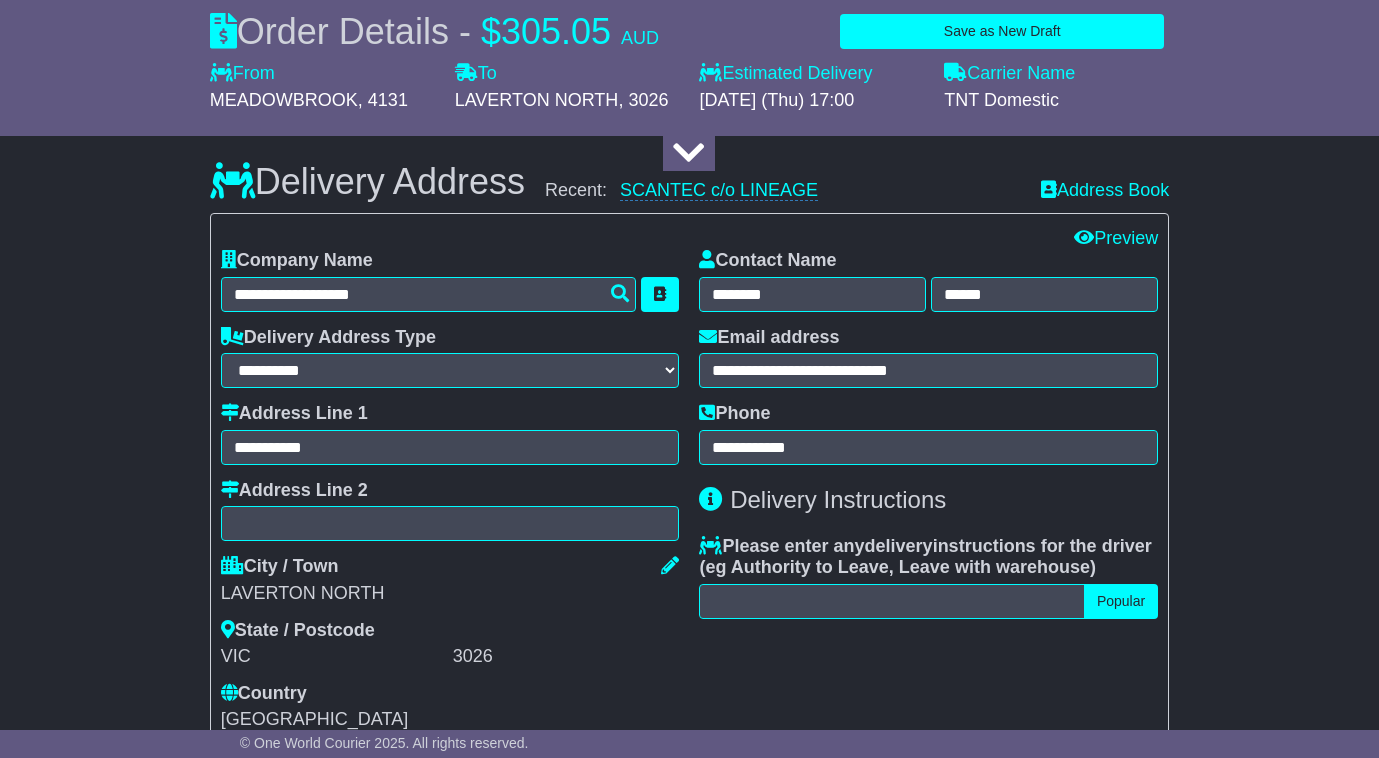 scroll, scrollTop: 1600, scrollLeft: 0, axis: vertical 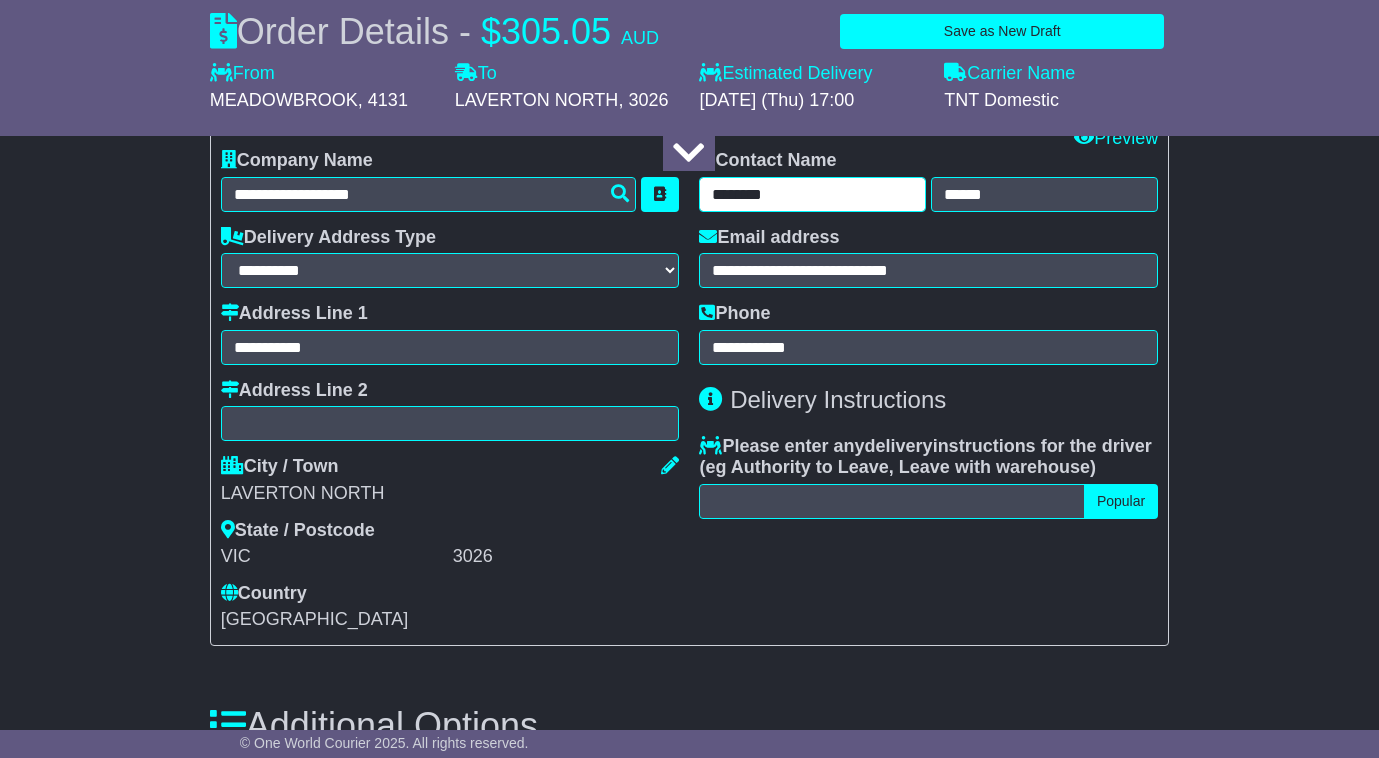 drag, startPoint x: 763, startPoint y: 227, endPoint x: 661, endPoint y: 226, distance: 102.0049 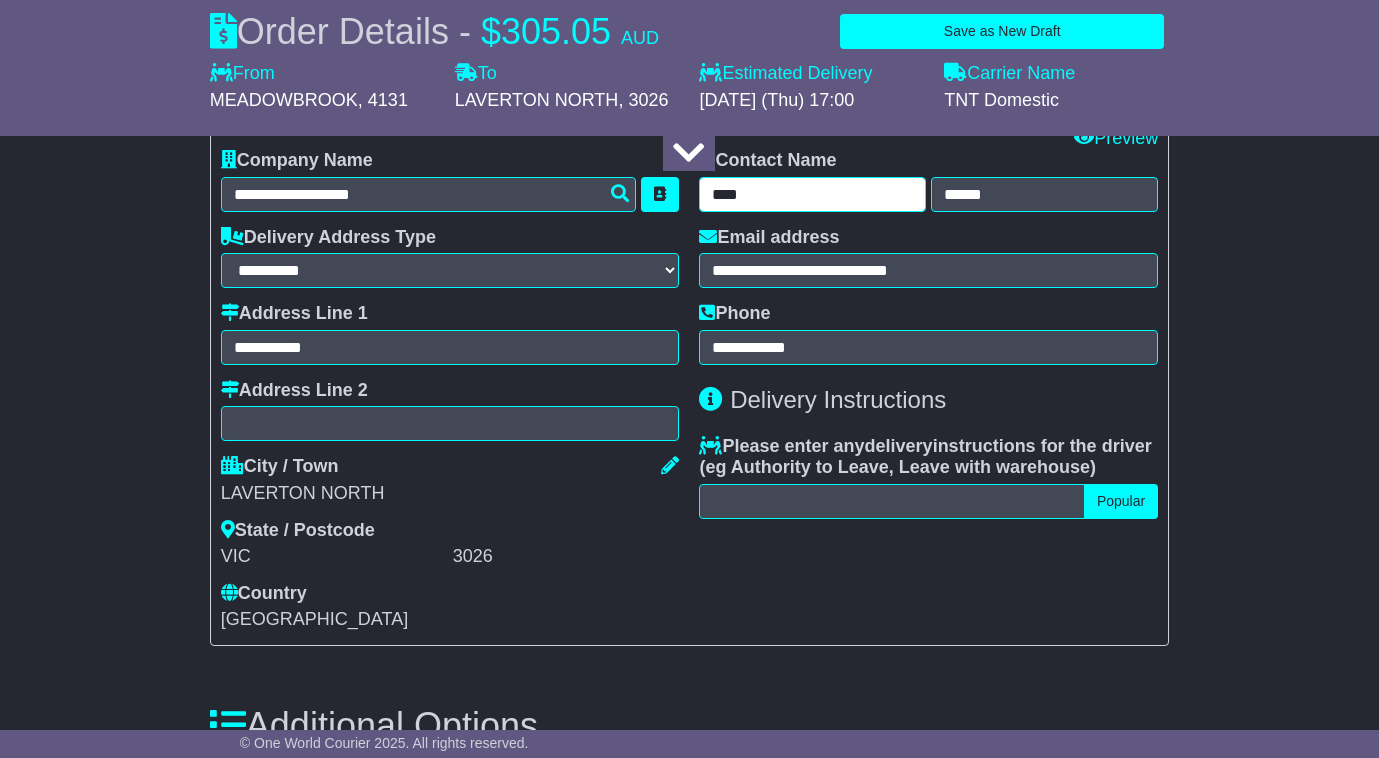type on "****" 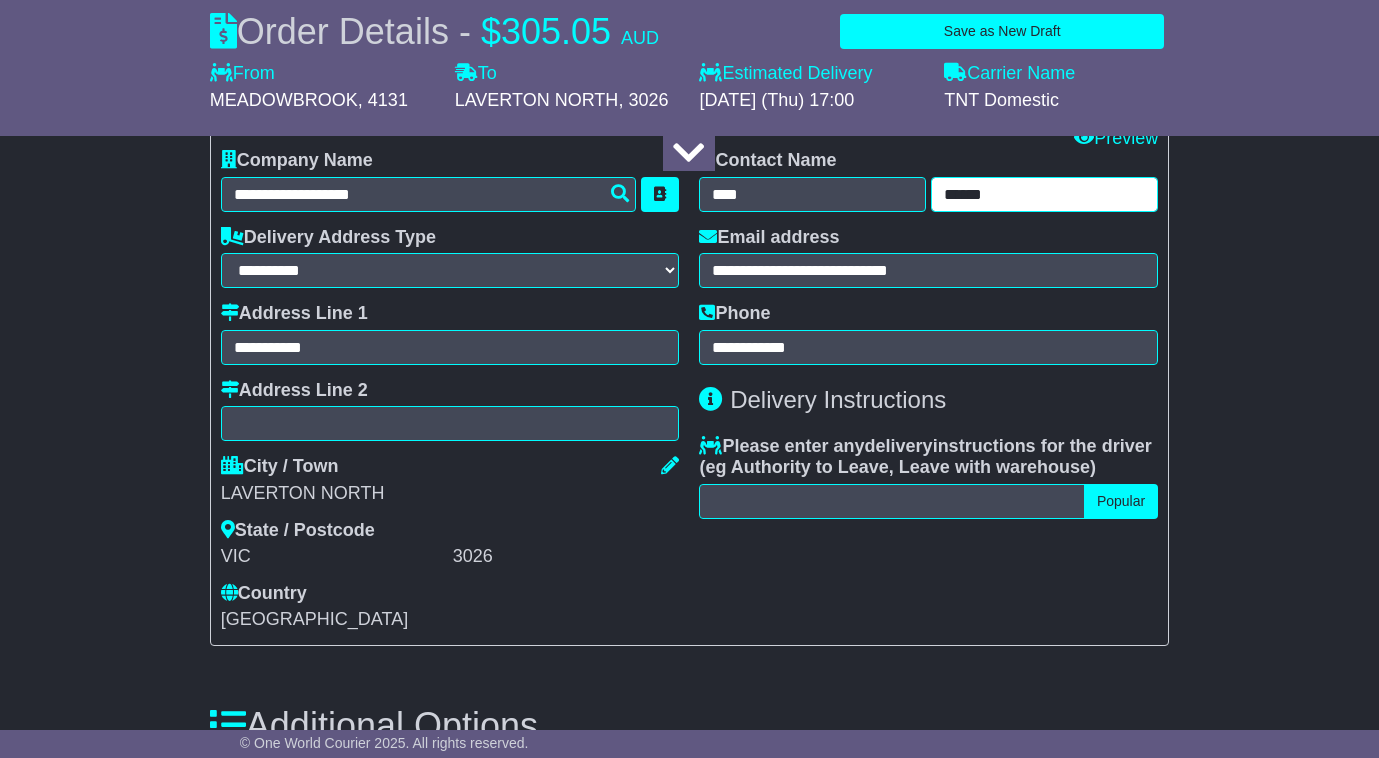 type on "******" 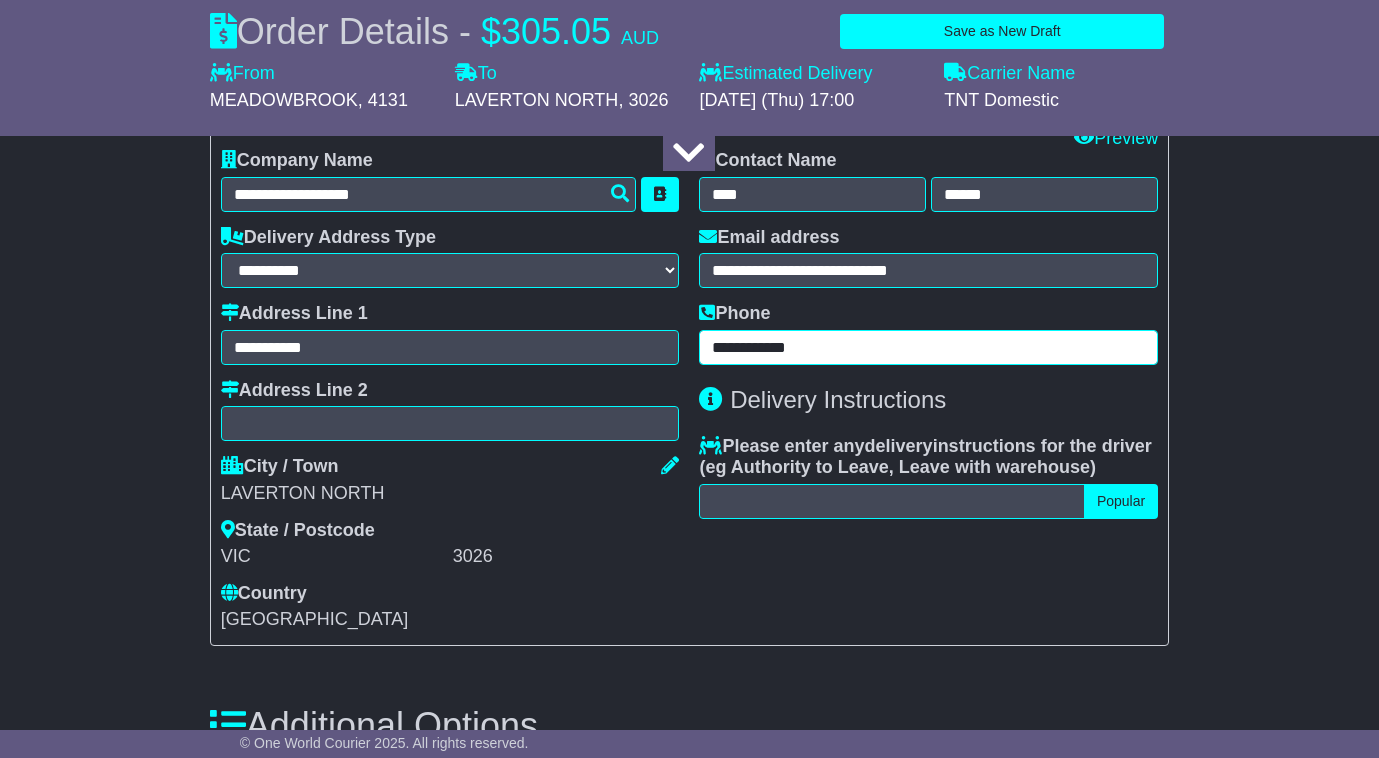 type on "**********" 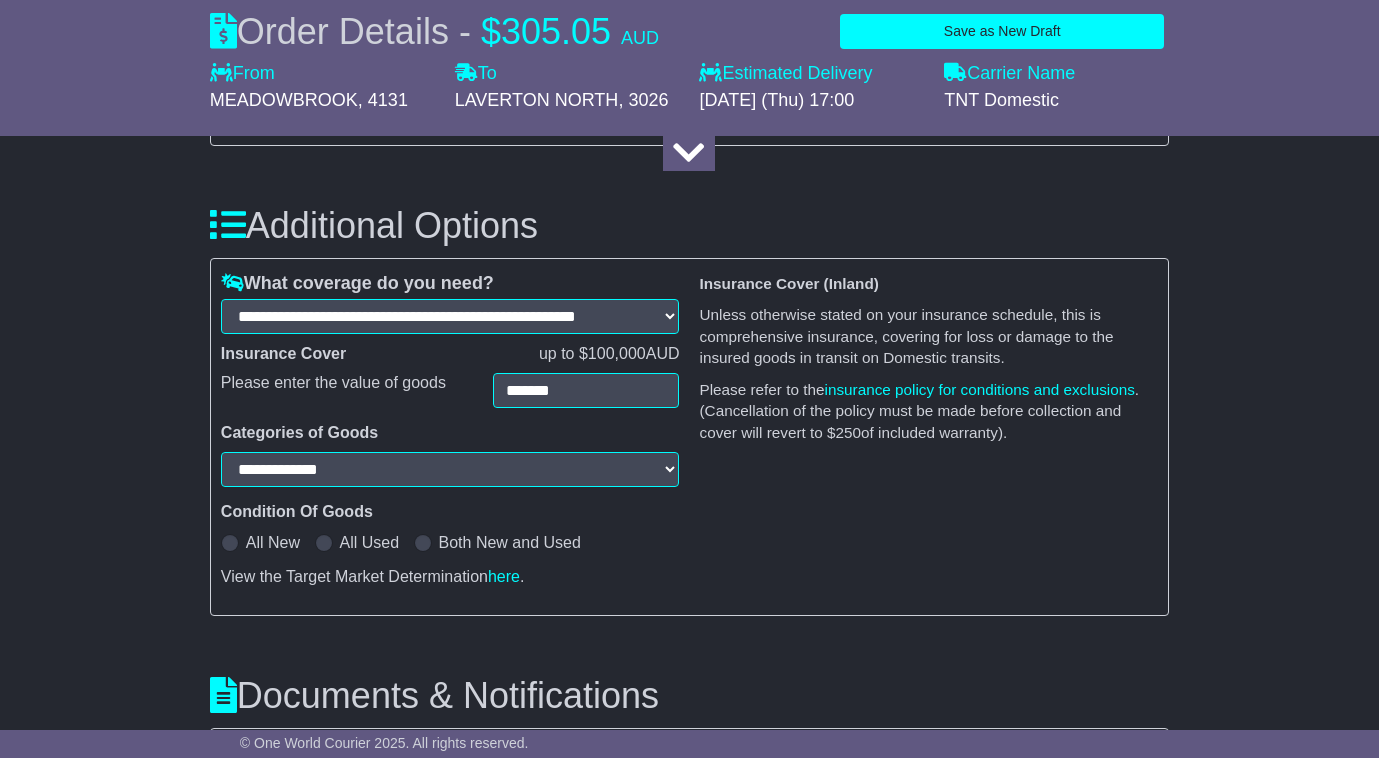 scroll, scrollTop: 2200, scrollLeft: 0, axis: vertical 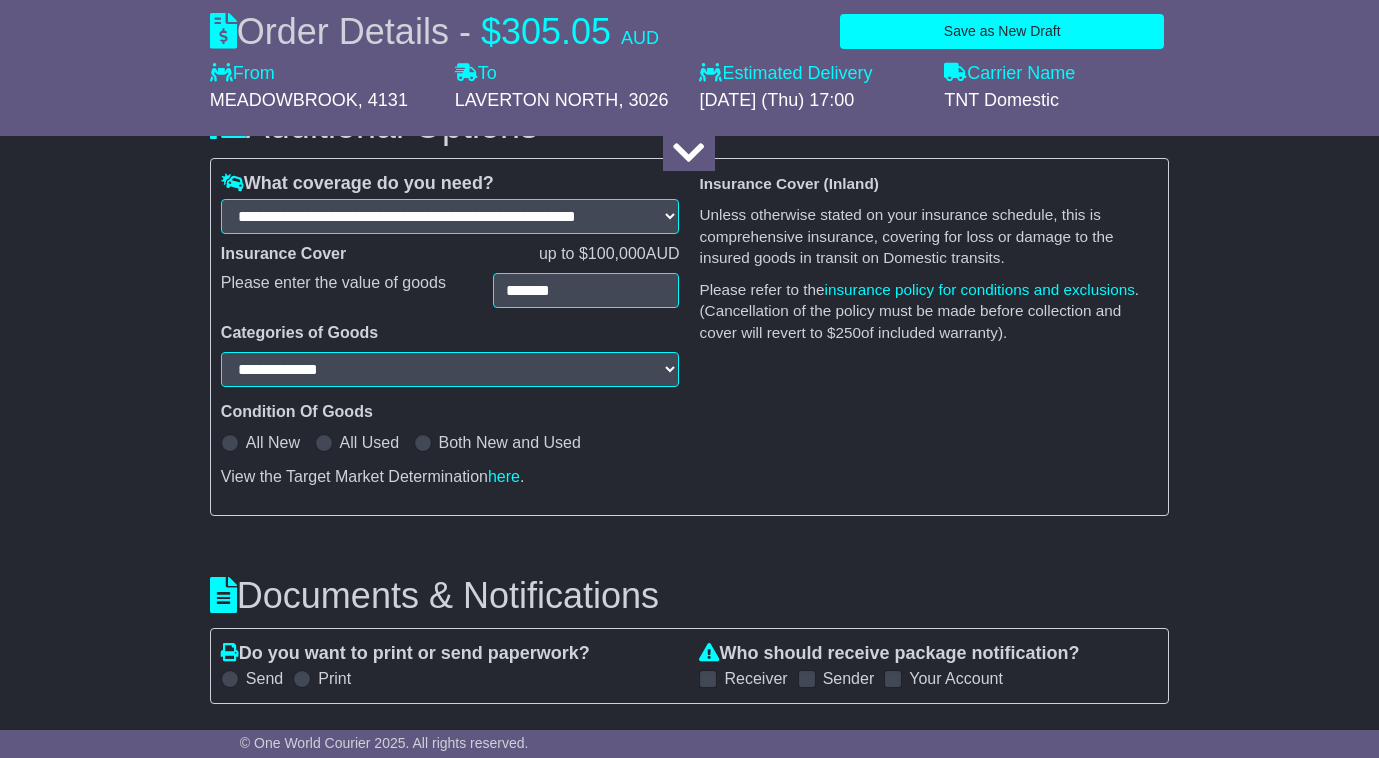 click on "Categories of Goods" at bounding box center [450, 337] 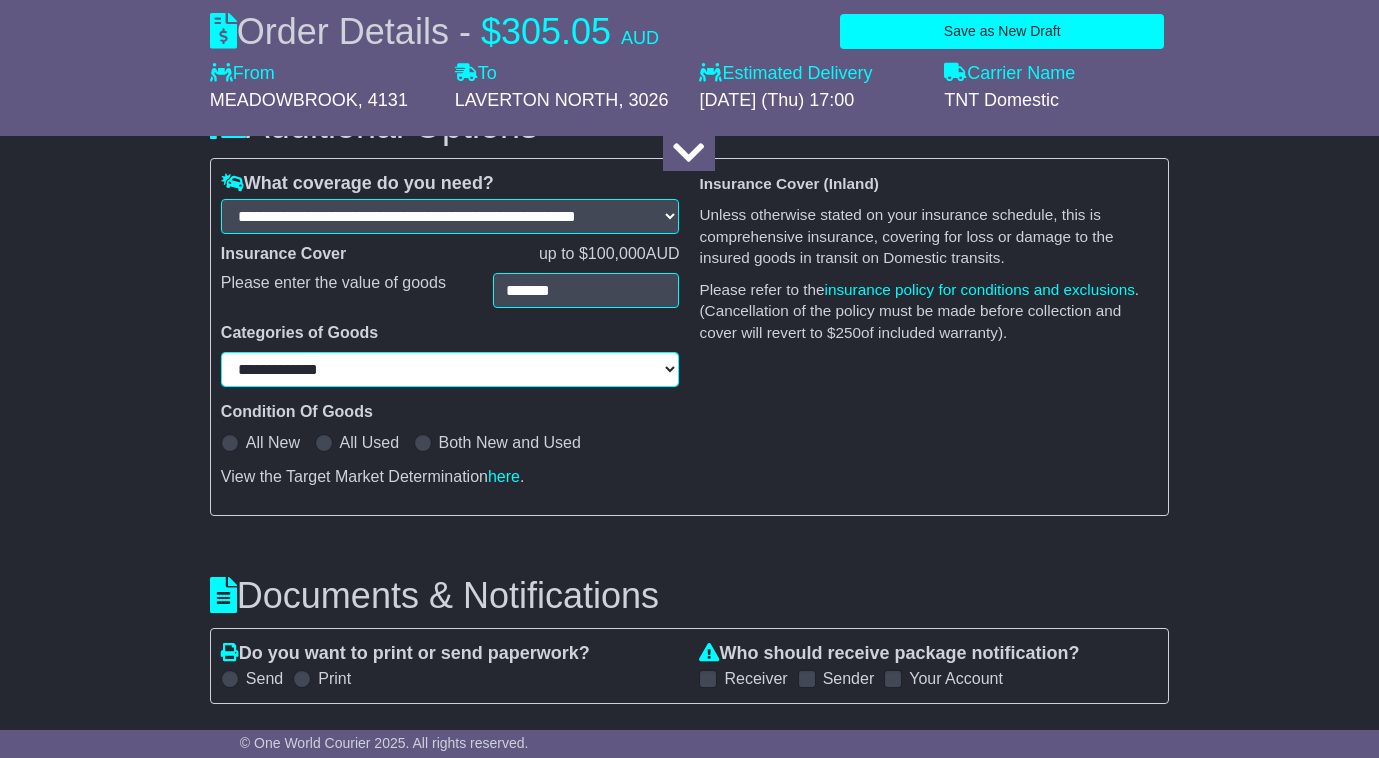 click on "**********" at bounding box center [450, 369] 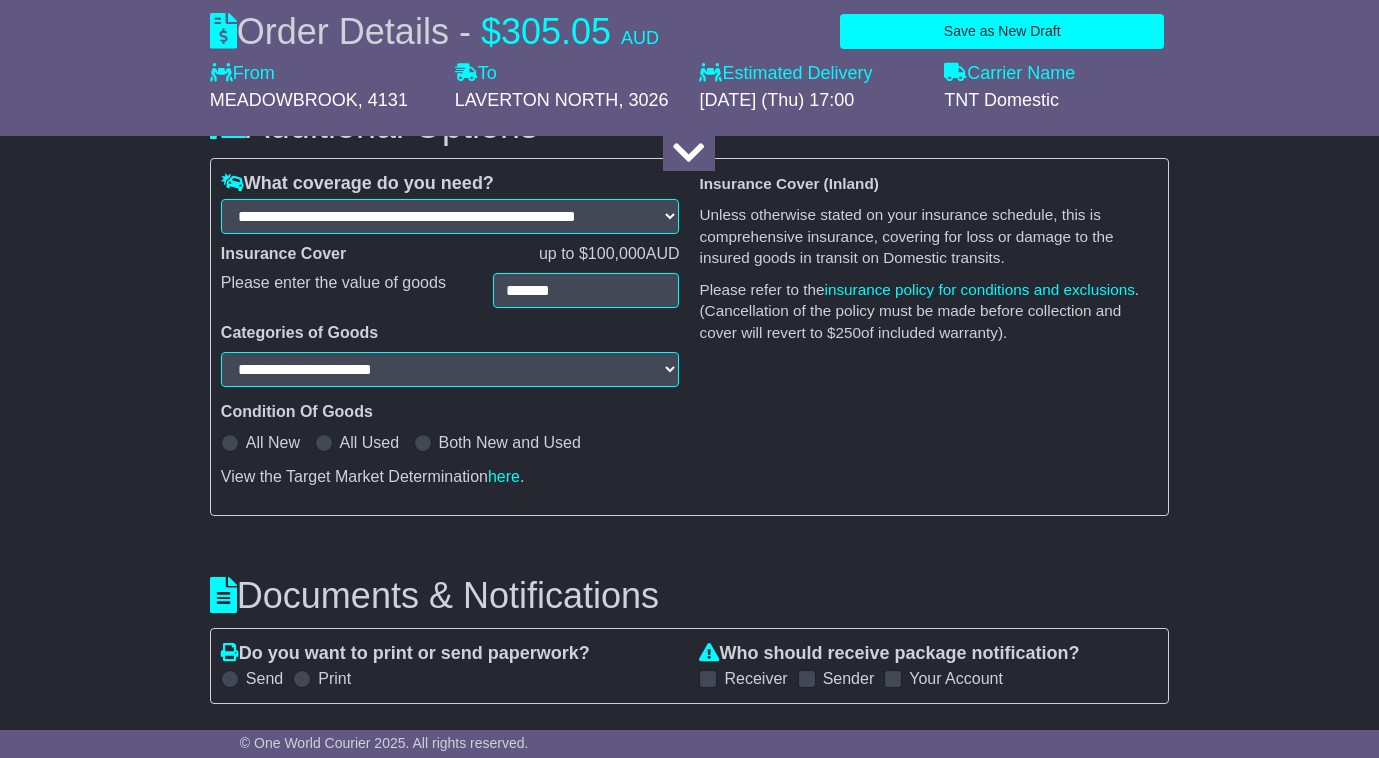select on "**********" 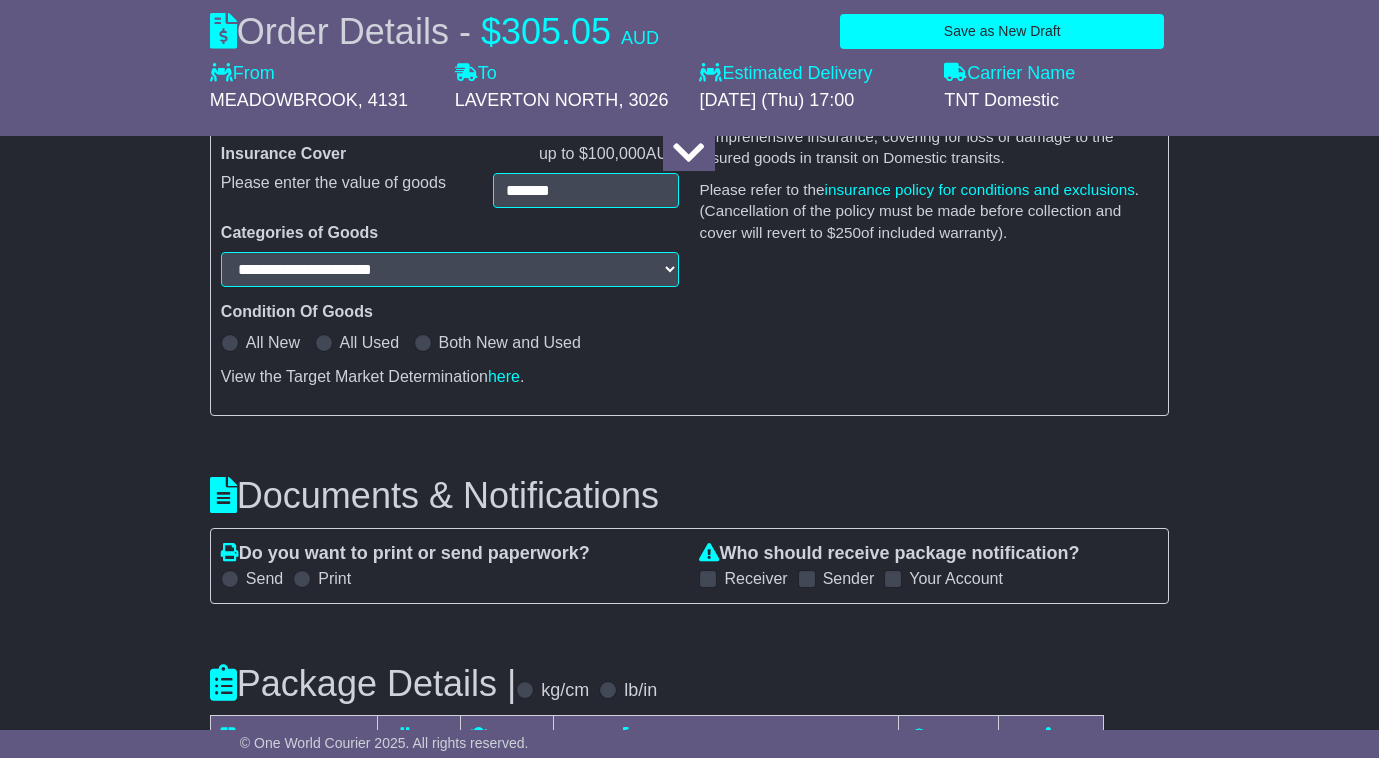 click on "All New" at bounding box center [273, 342] 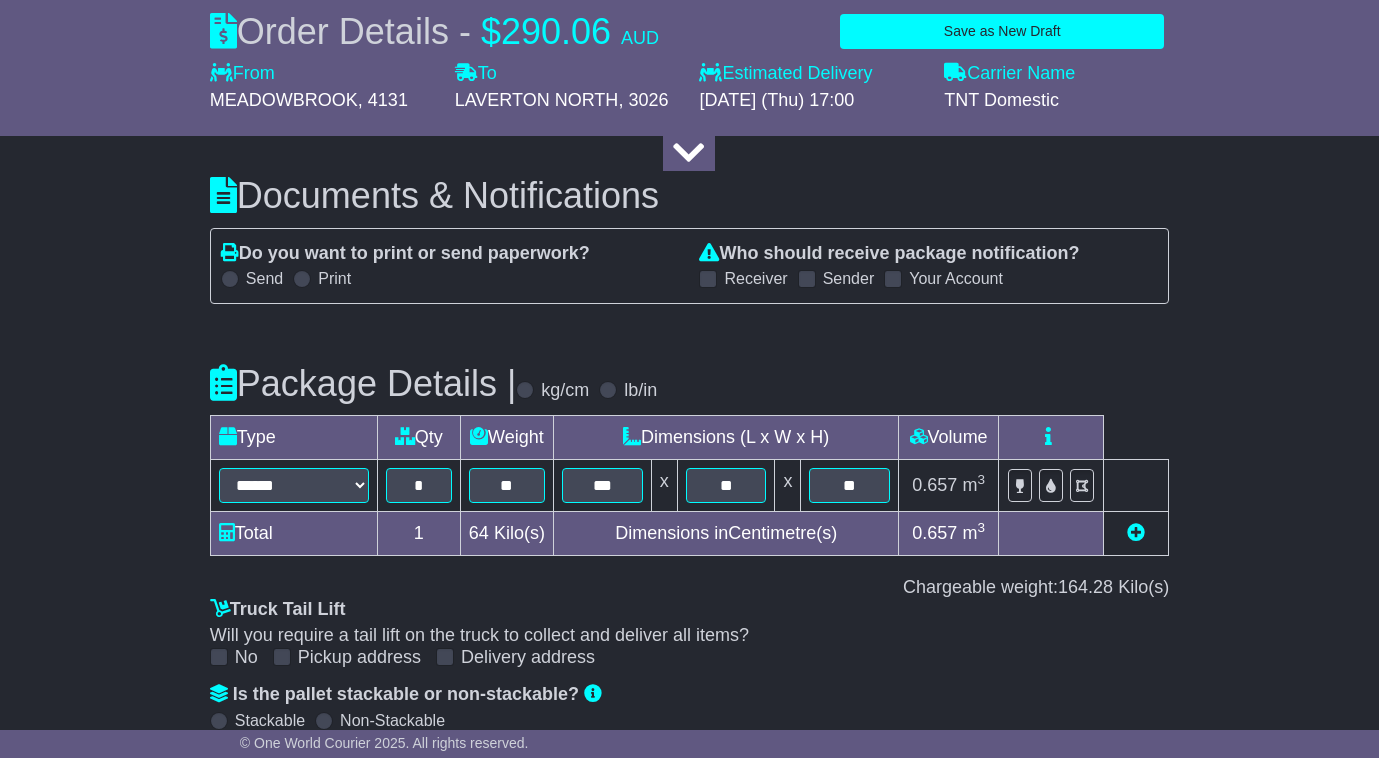 scroll, scrollTop: 3083, scrollLeft: 0, axis: vertical 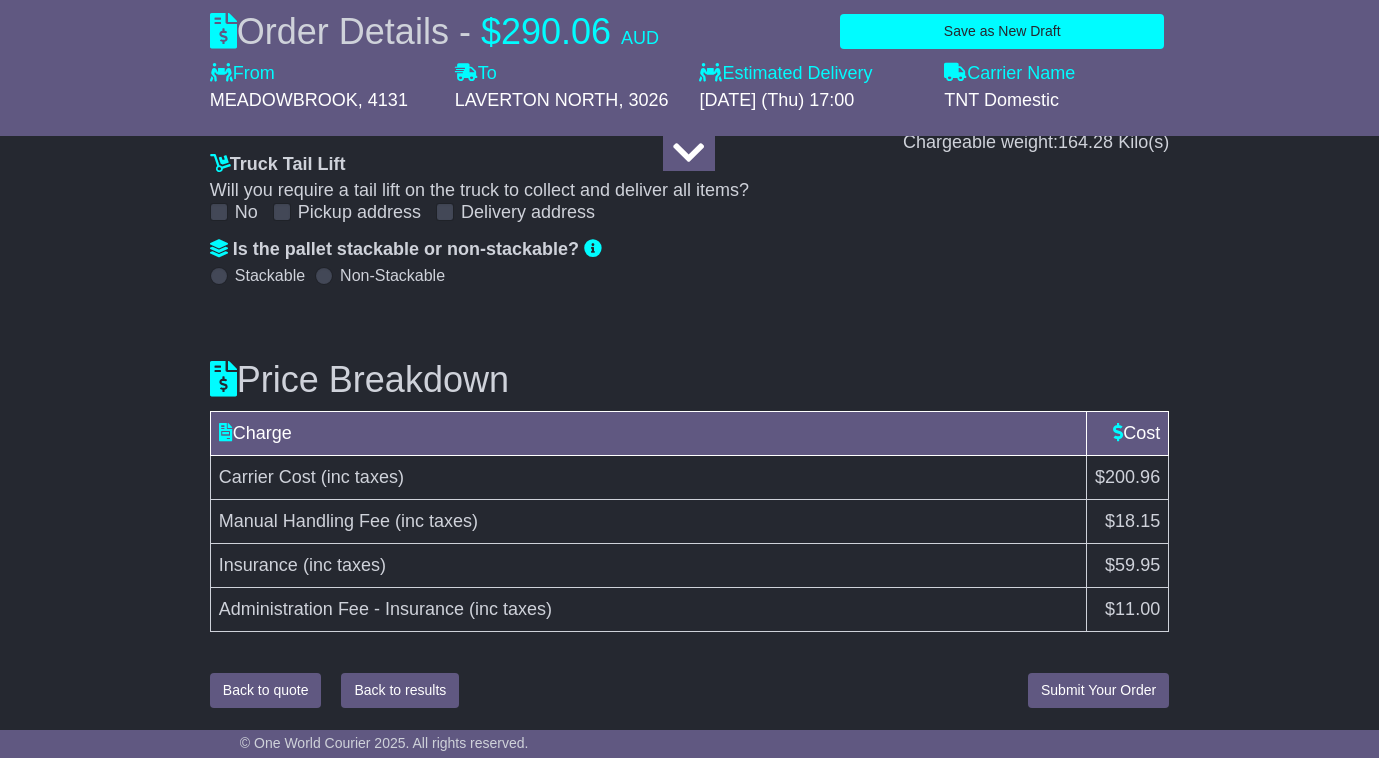 click on "Price Breakdown
Charge
Cost
Carrier Cost
(inc taxes)
$200.96
Manual Handling Fee
(inc taxes)
$18.15
Insurance
(inc taxes) $59.95" at bounding box center (689, 492) 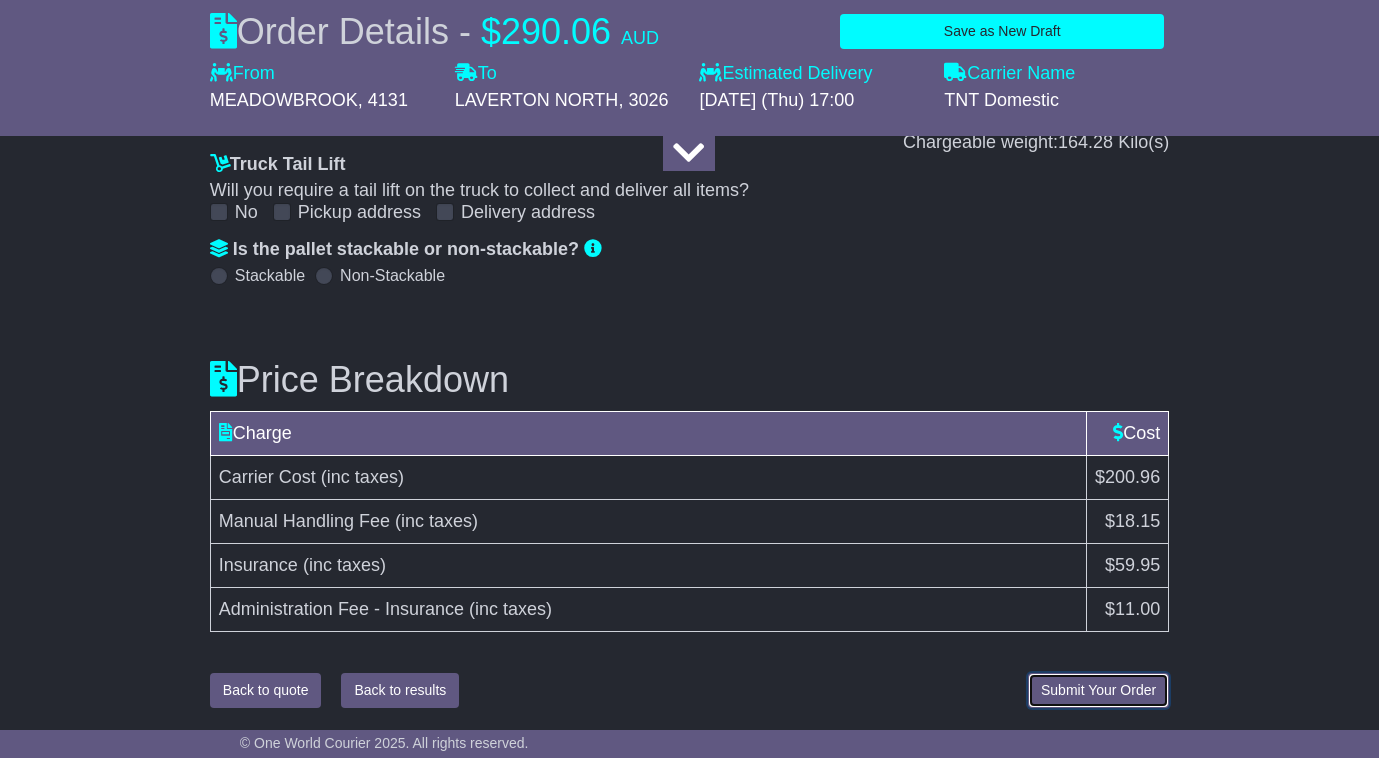 click on "Submit Your Order" at bounding box center (1098, 690) 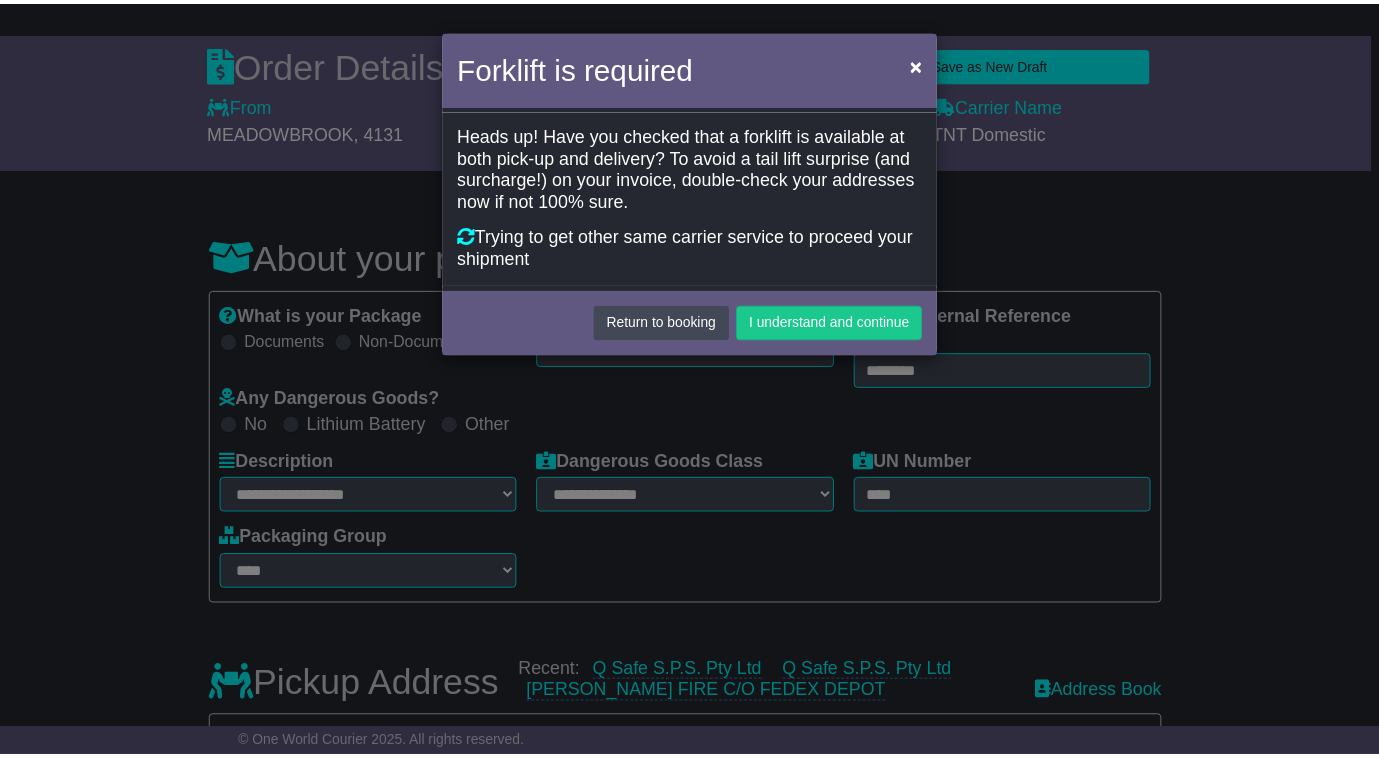 scroll, scrollTop: 0, scrollLeft: 0, axis: both 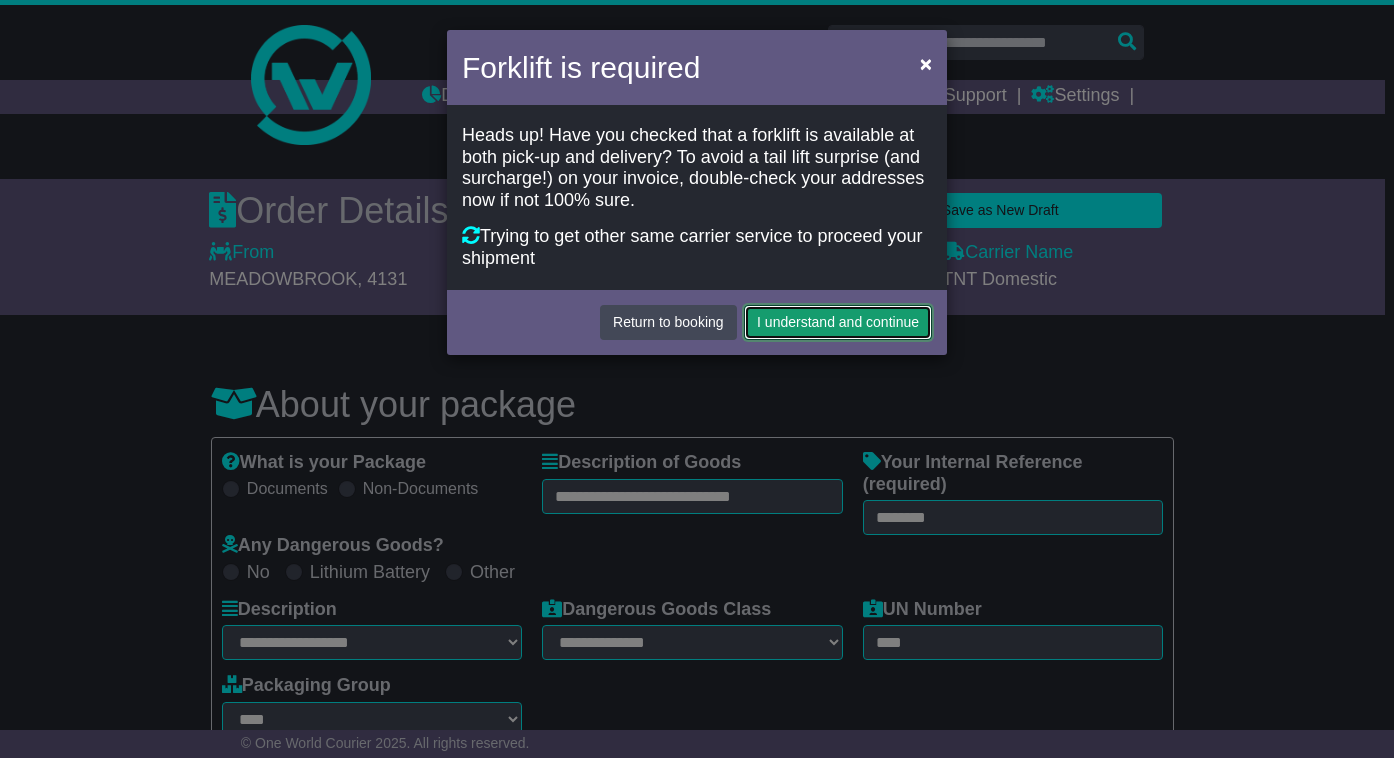 click on "I understand and continue" at bounding box center (838, 322) 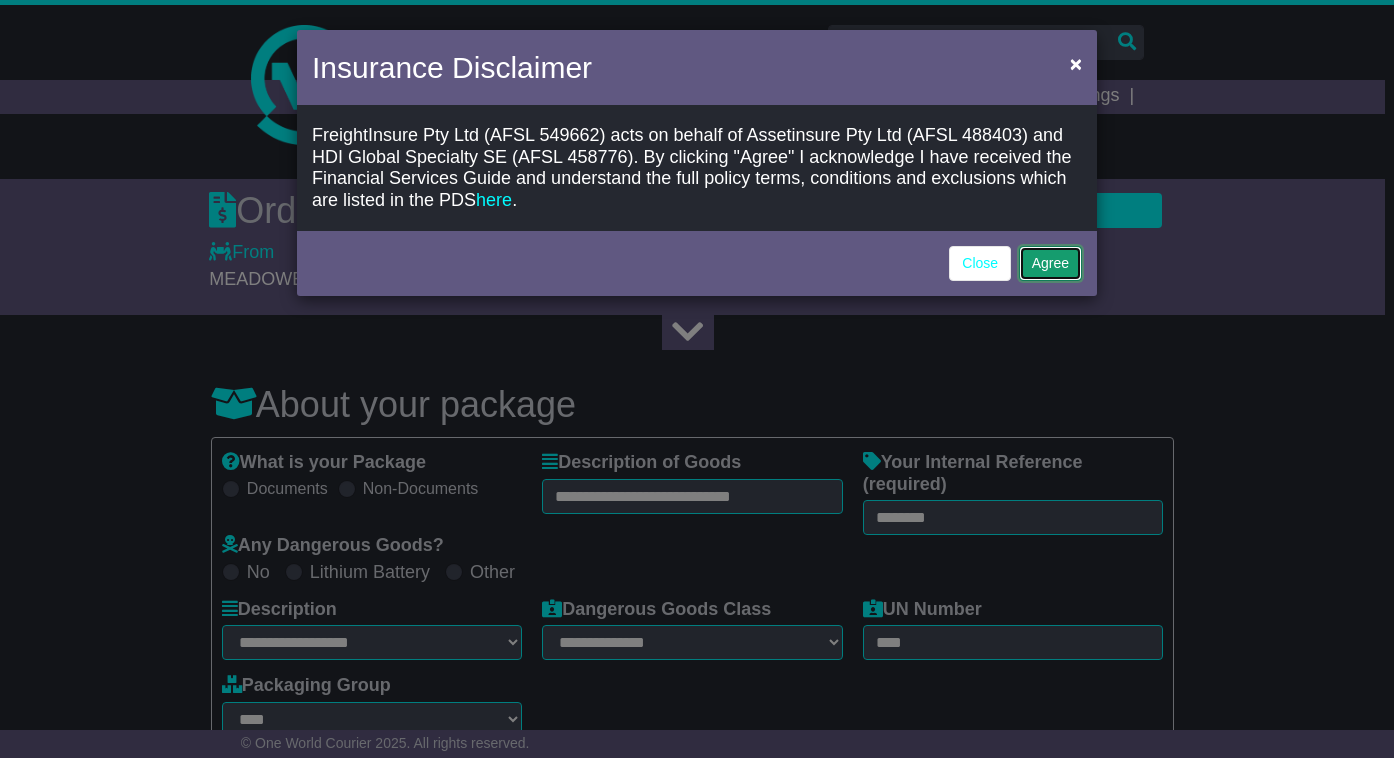 click on "Agree" 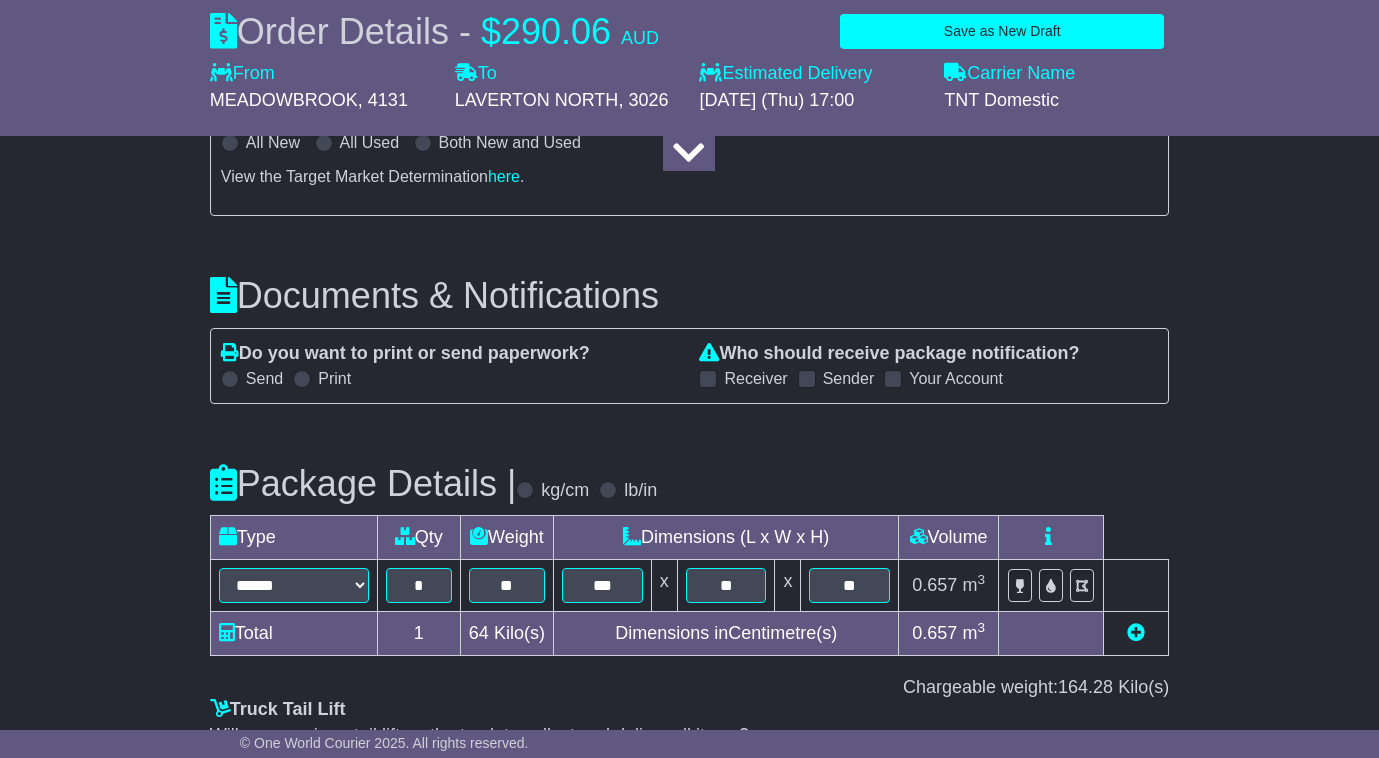 scroll, scrollTop: 3158, scrollLeft: 0, axis: vertical 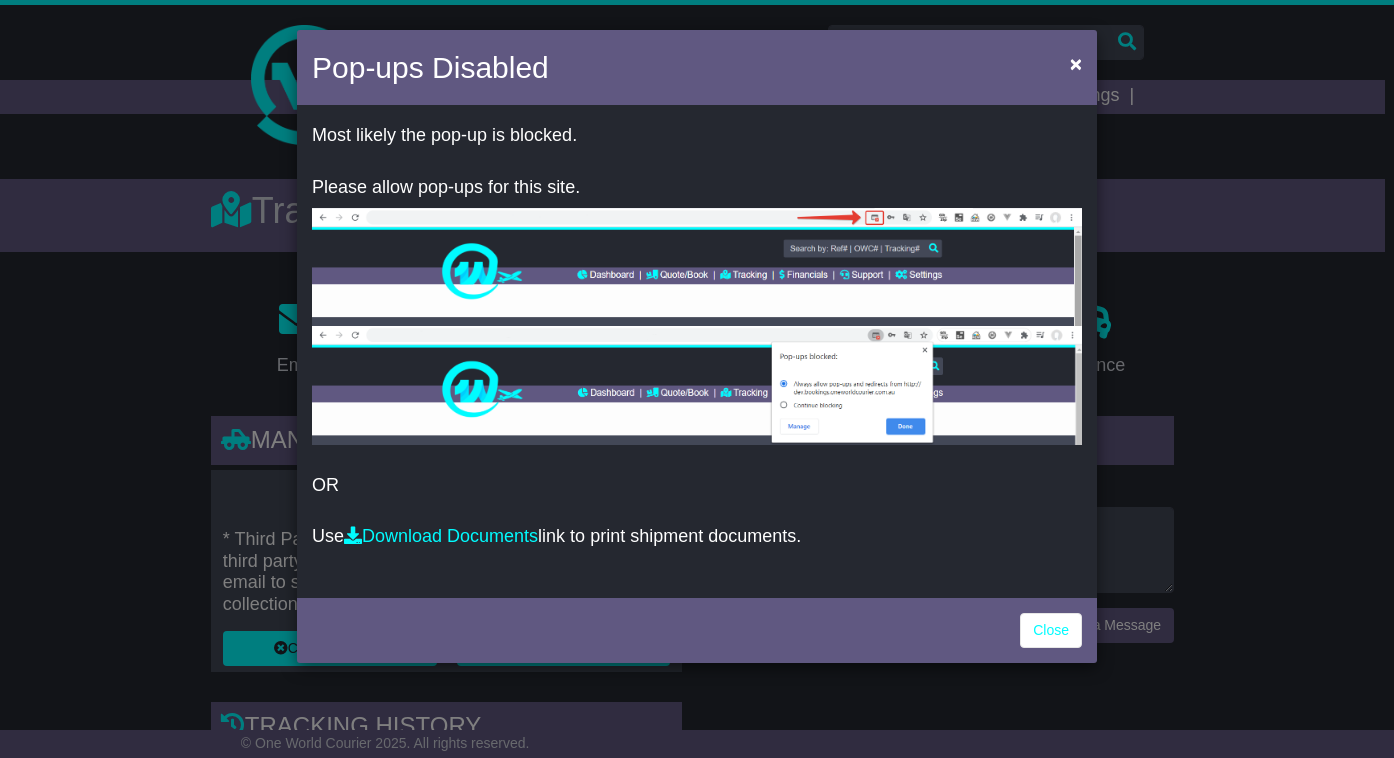 click on "Pop-ups Disabled
×" at bounding box center (697, 70) 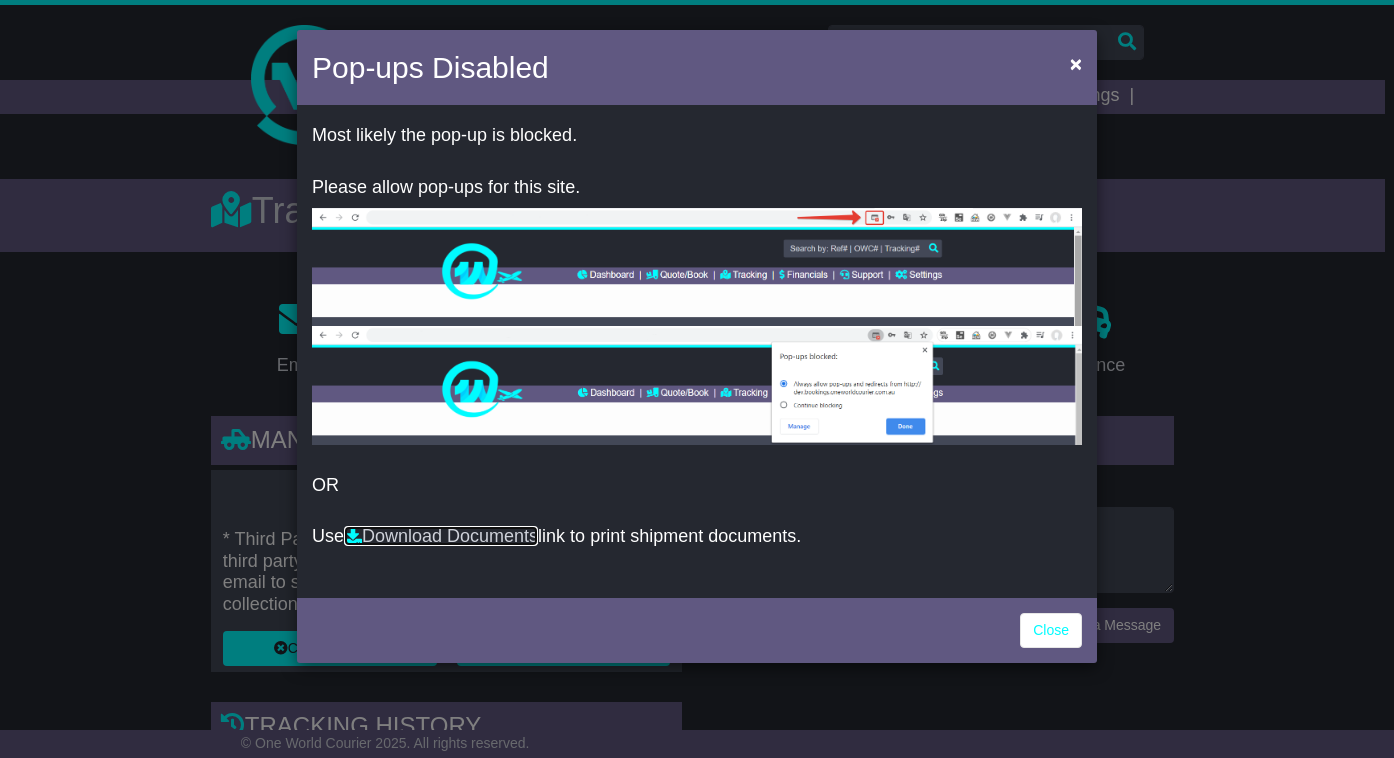 click on "Download Documents" at bounding box center (441, 536) 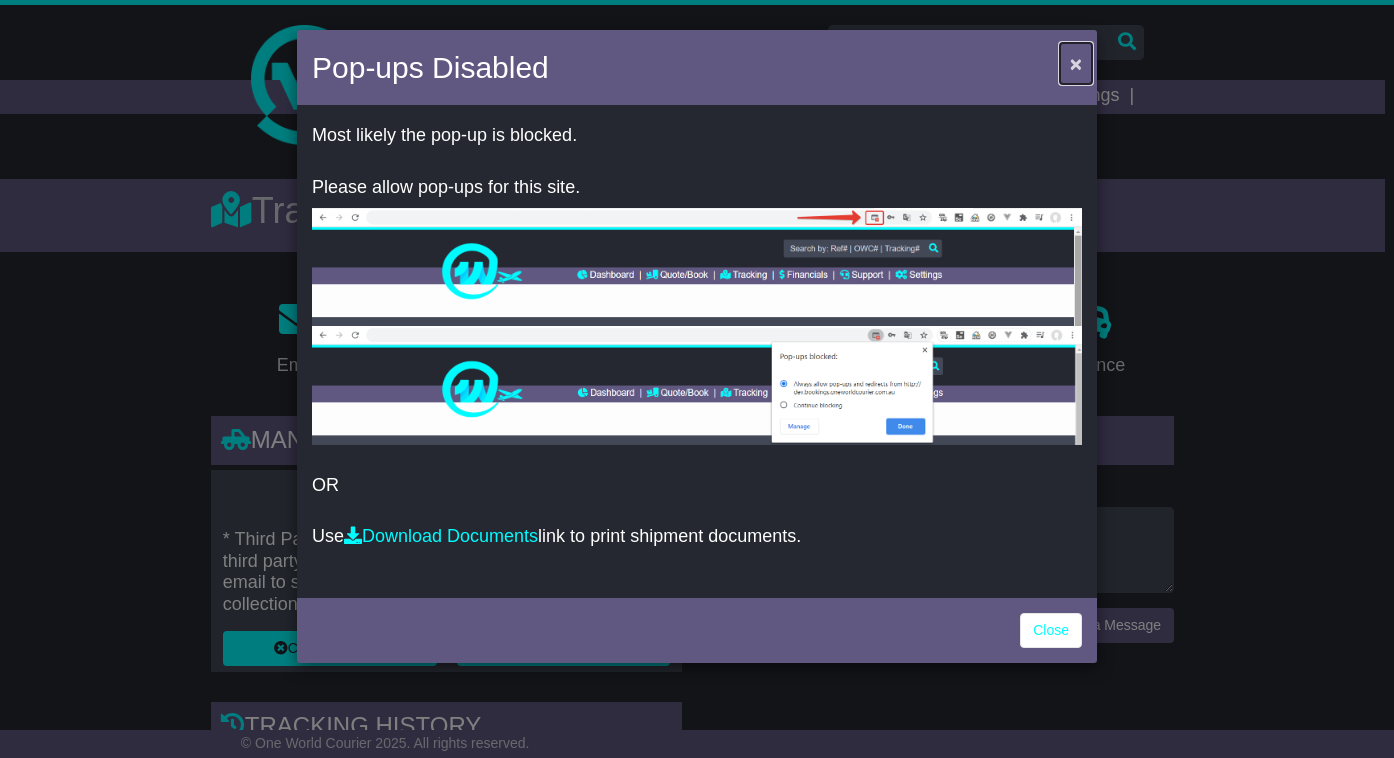click on "×" at bounding box center [1076, 63] 